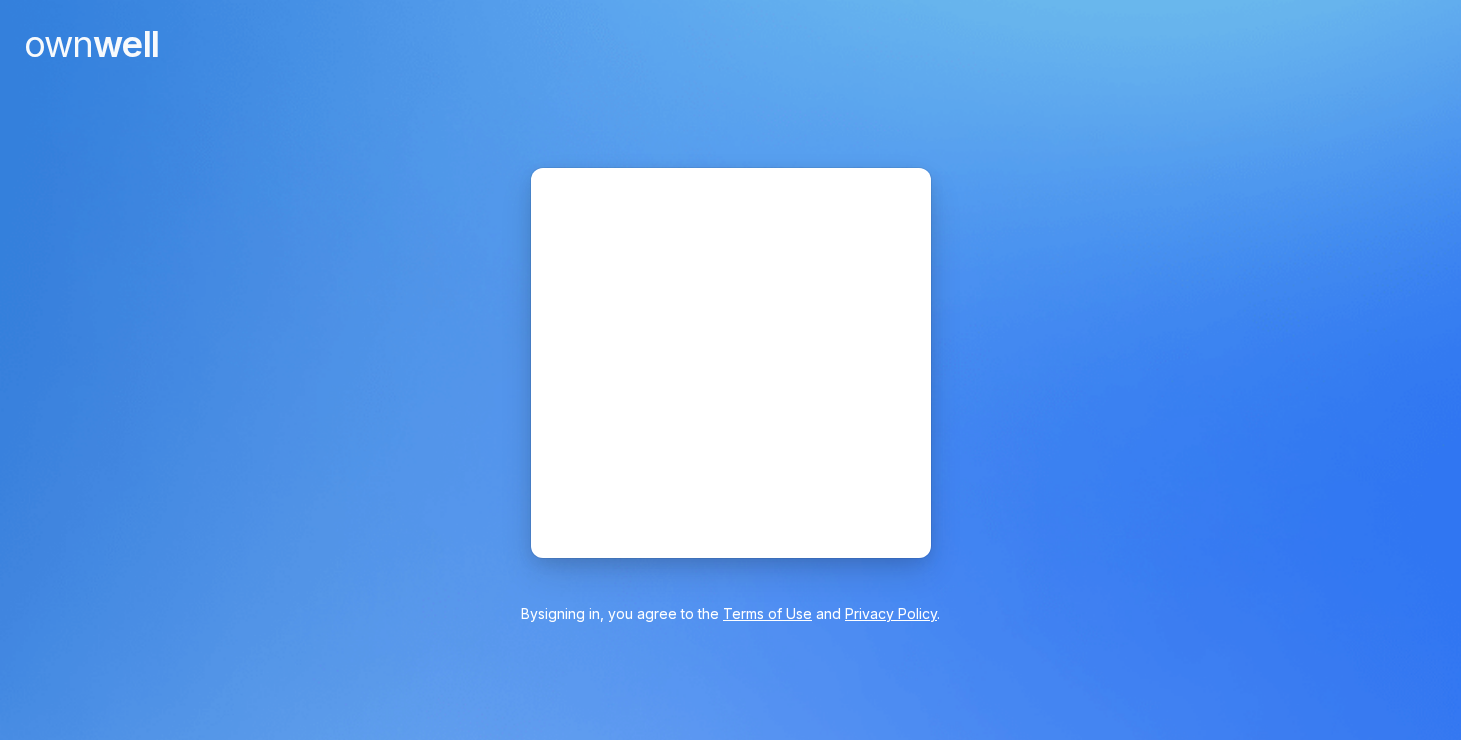 scroll, scrollTop: 0, scrollLeft: 0, axis: both 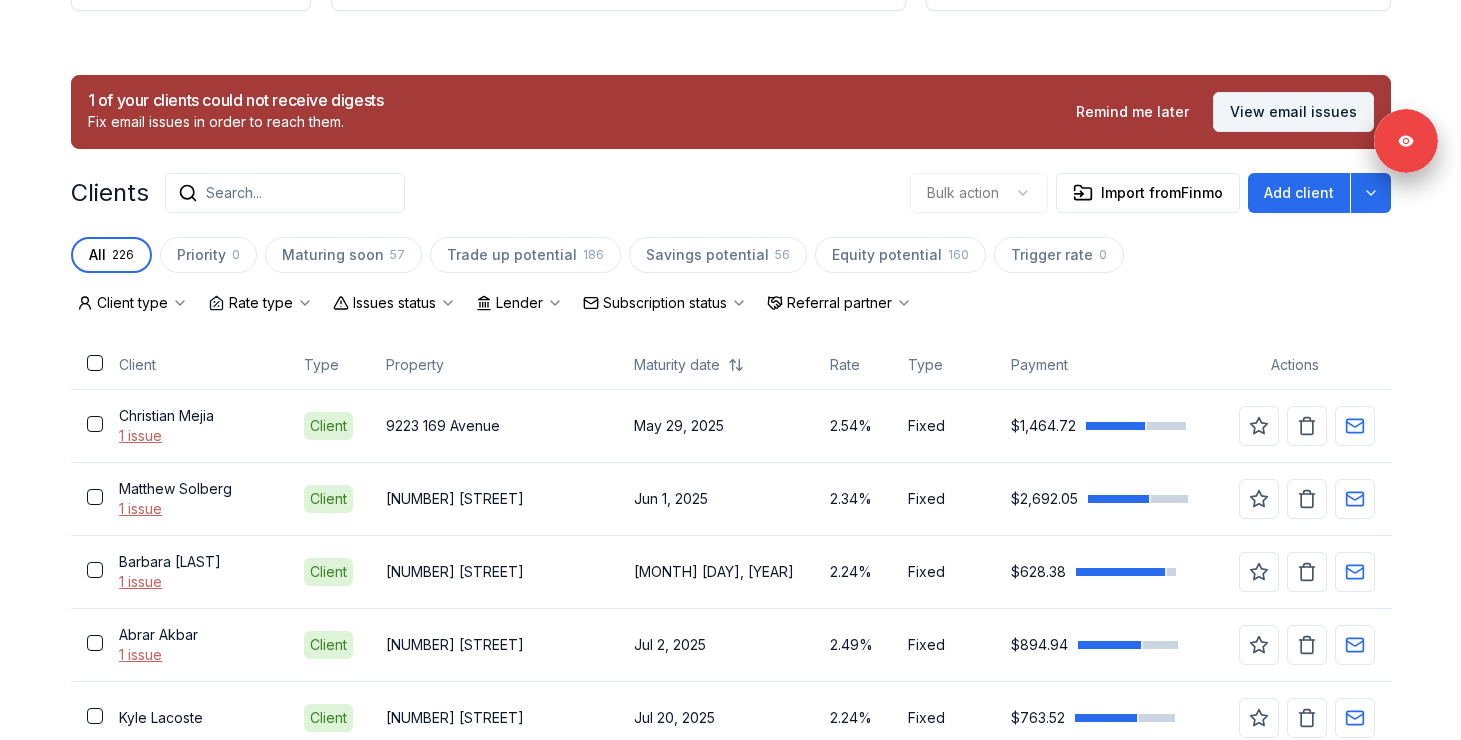 click on "View email issues" at bounding box center (1293, 112) 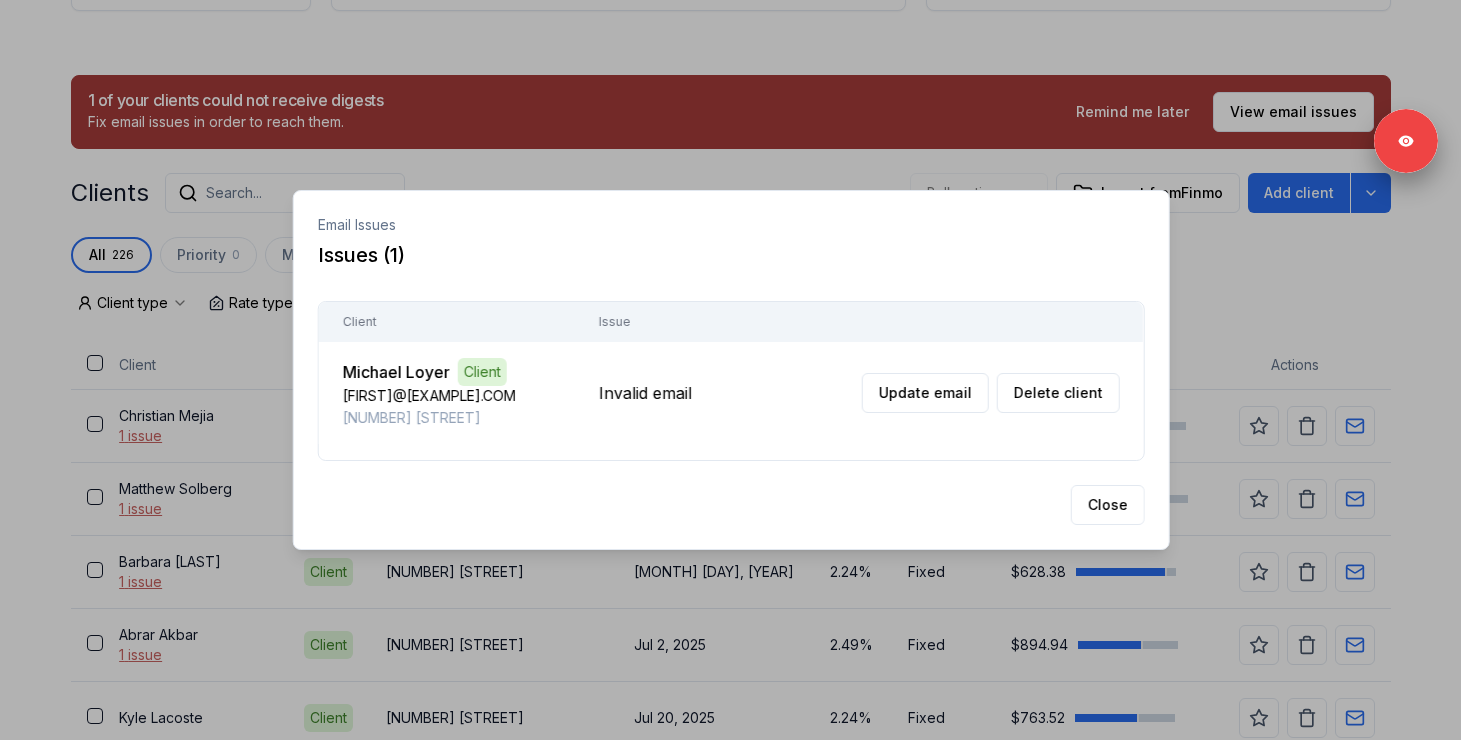 click at bounding box center [730, 370] 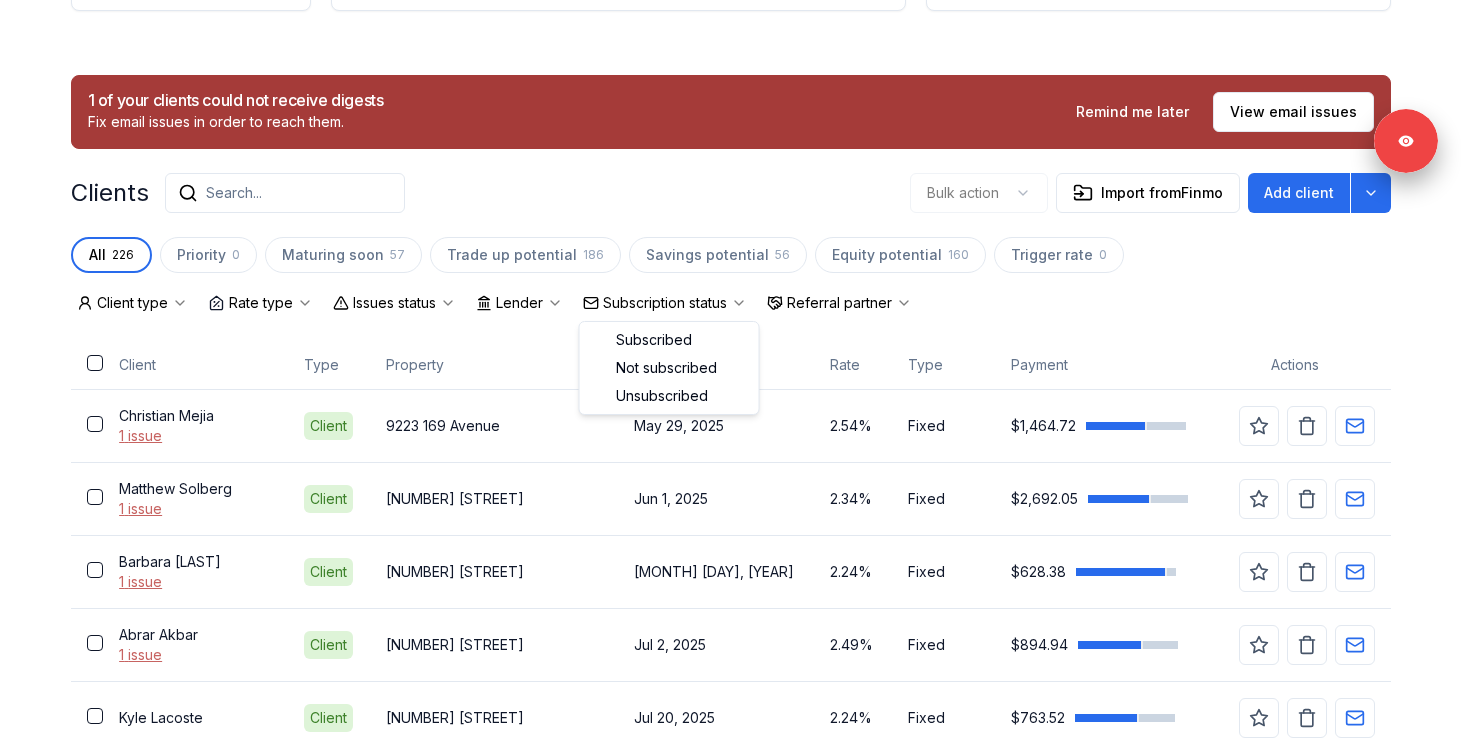 click on "Subscription status" at bounding box center (665, 303) 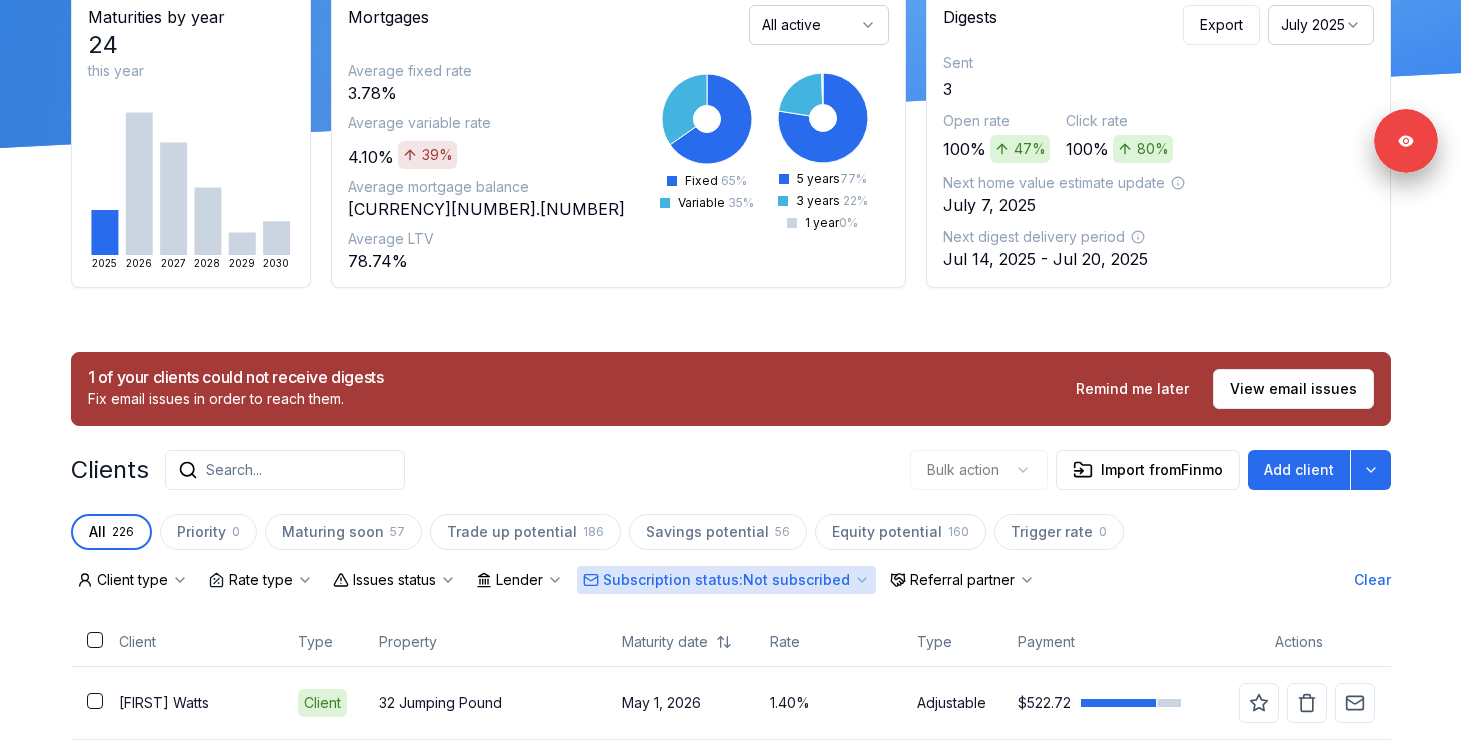 scroll, scrollTop: 556, scrollLeft: 0, axis: vertical 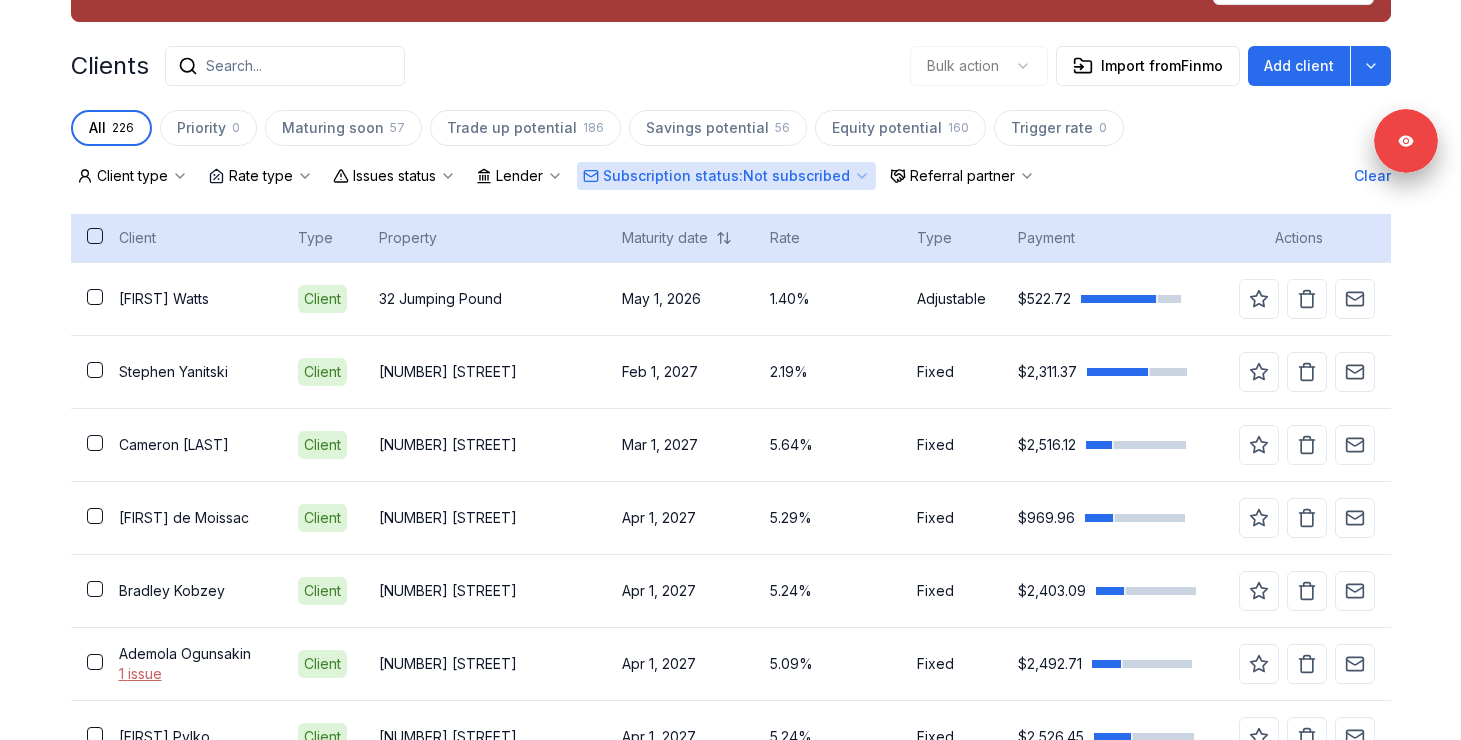 click at bounding box center (95, 236) 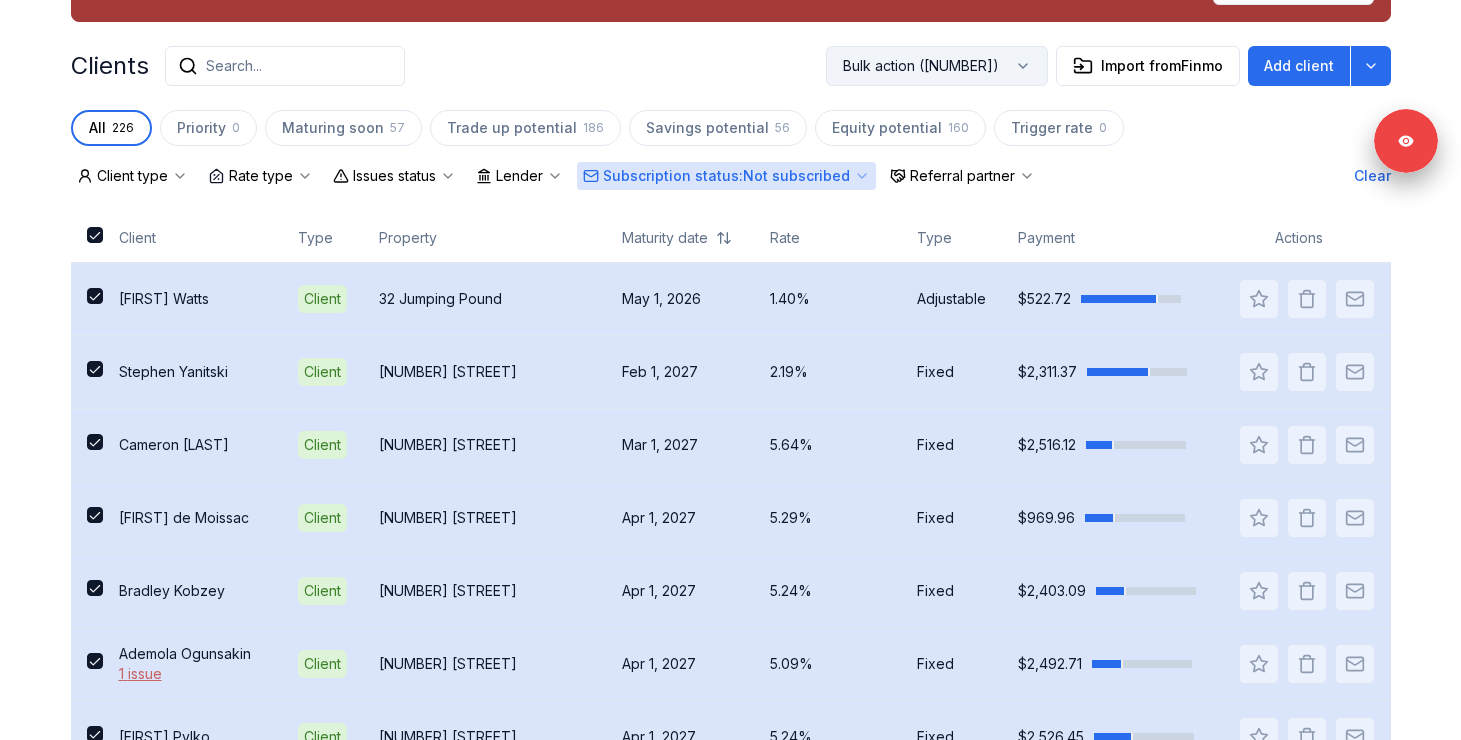 click on "Bulk action   (34)" at bounding box center [937, 66] 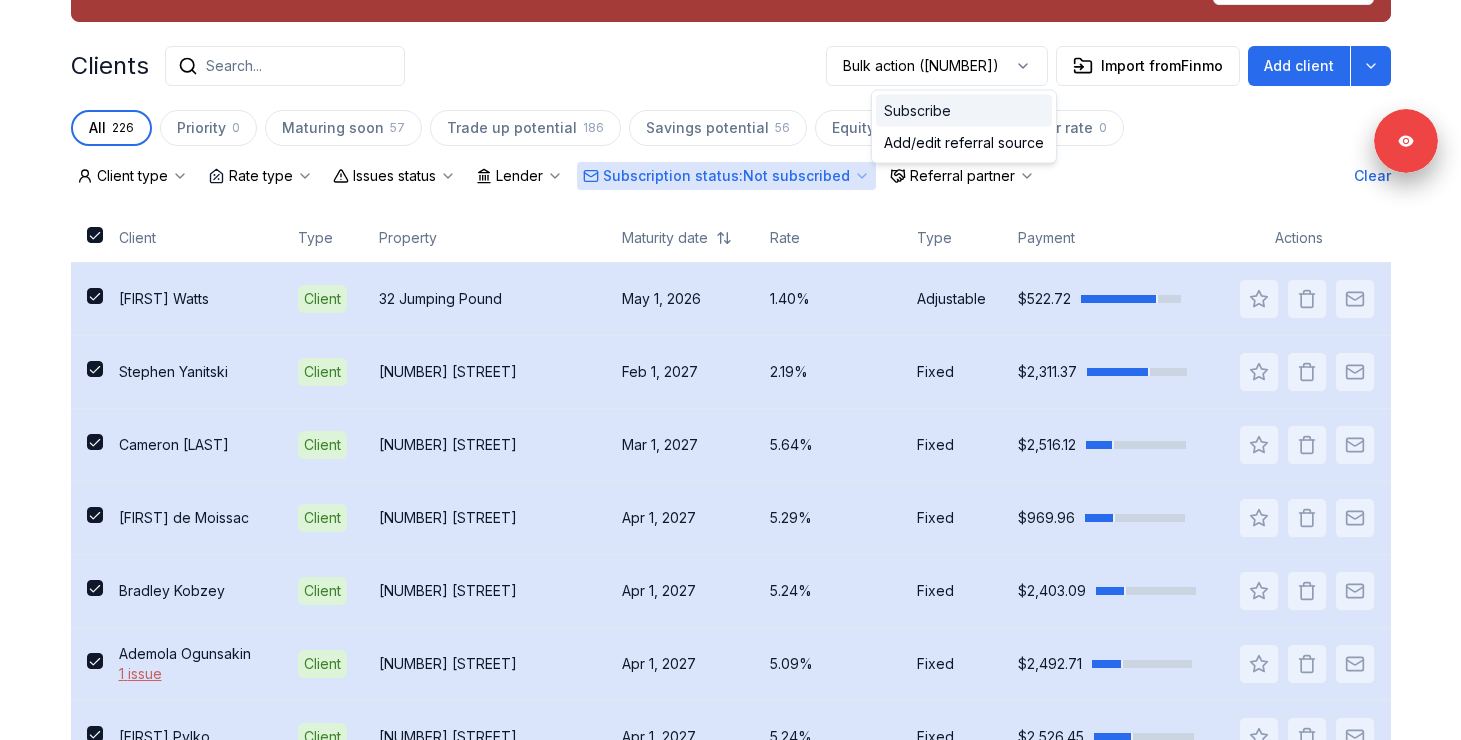 click on "Subscribe" at bounding box center (964, 111) 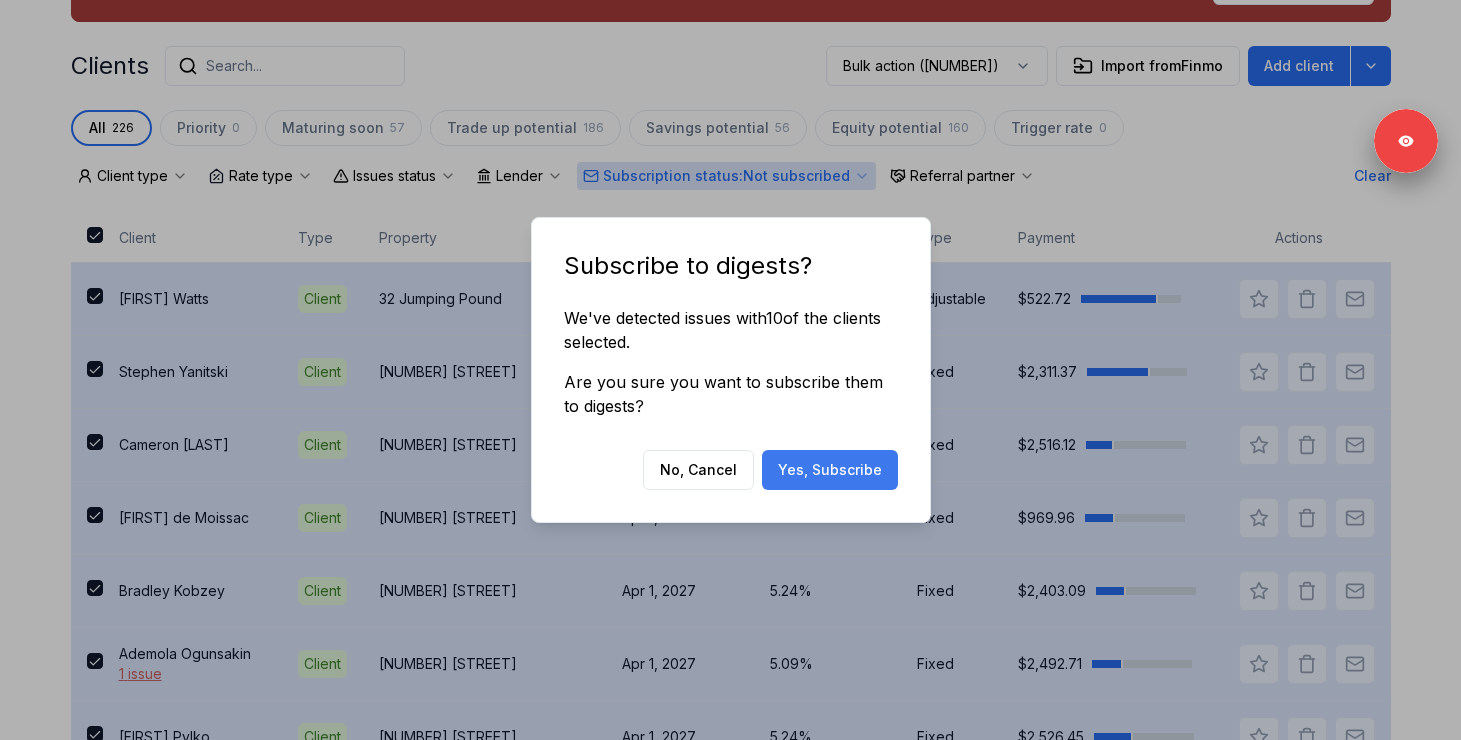 click on "Yes, Subscribe" at bounding box center (830, 470) 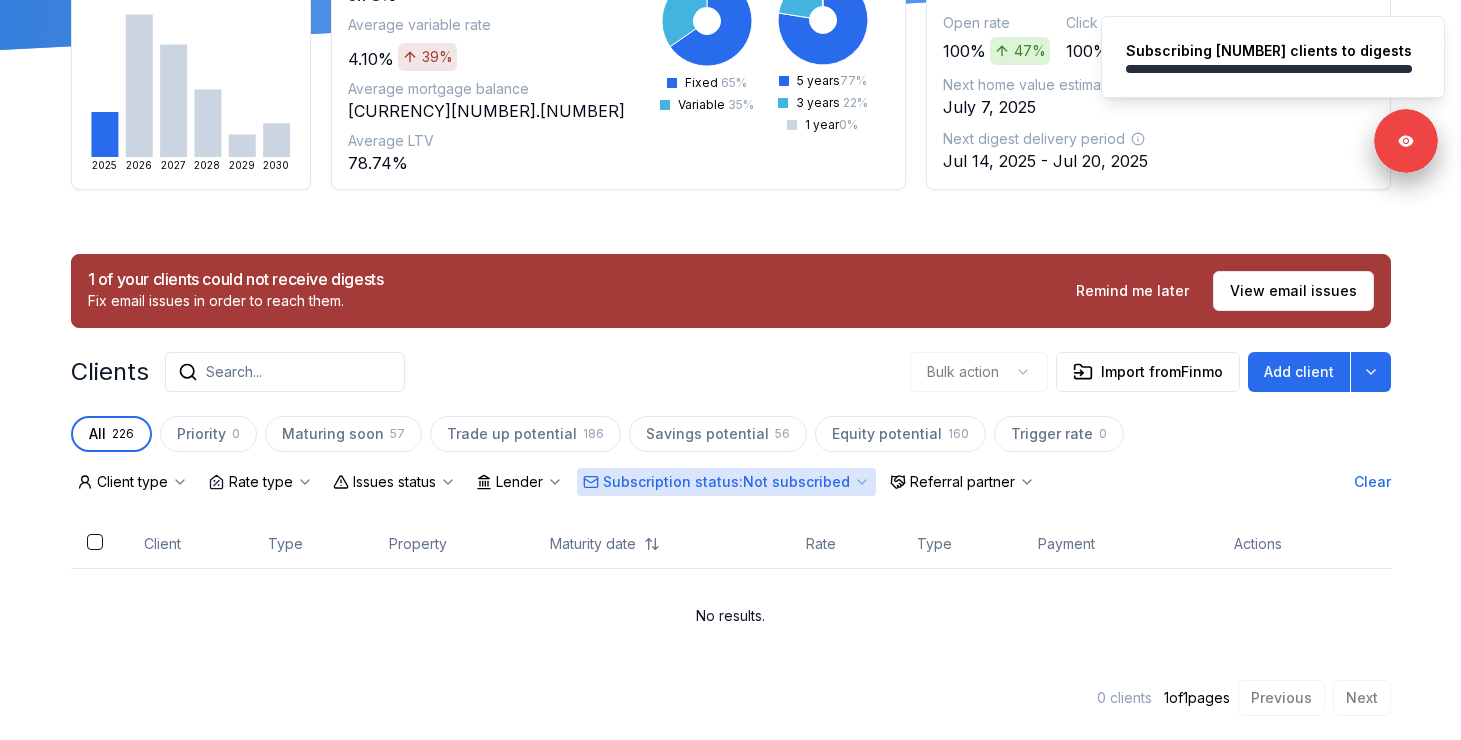 scroll, scrollTop: 250, scrollLeft: 0, axis: vertical 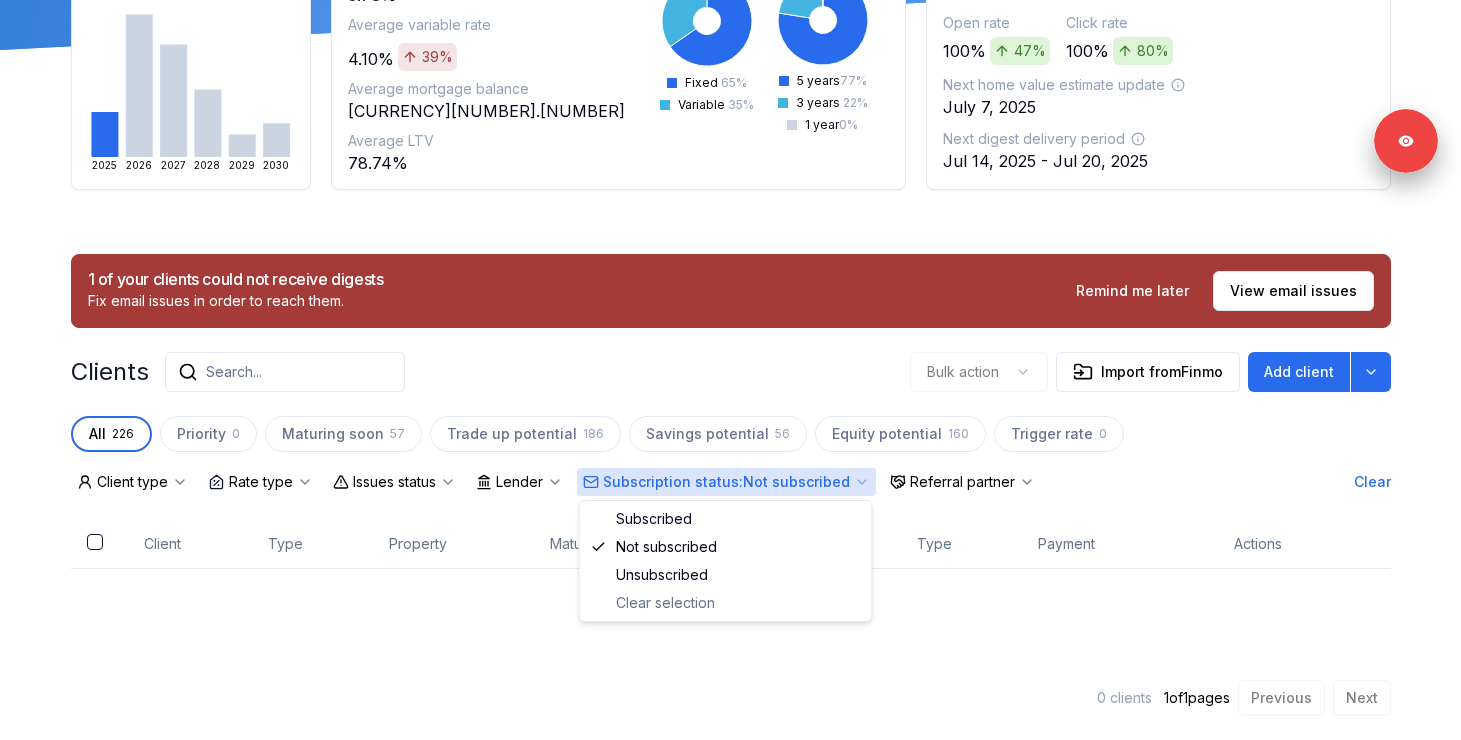click on "Subscription status :  Not subscribed" at bounding box center [726, 482] 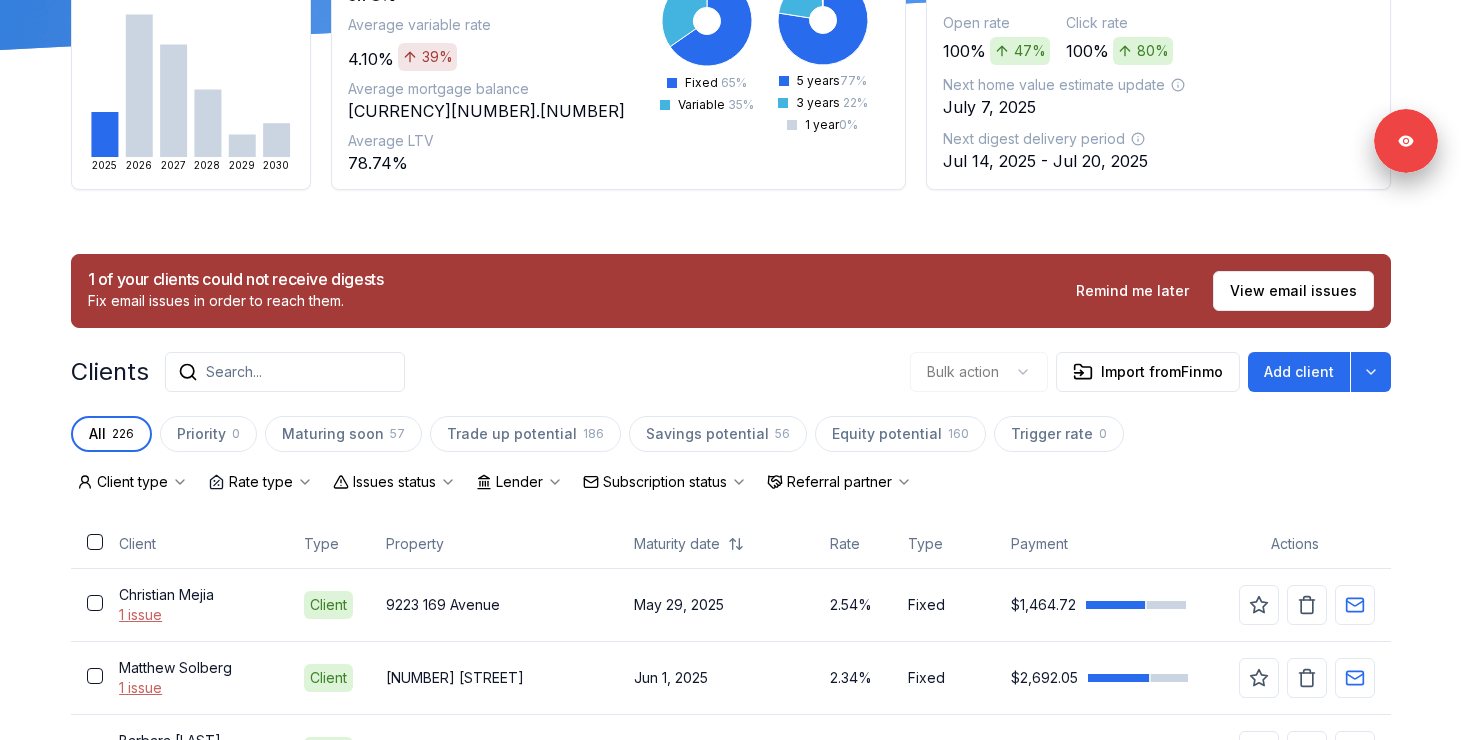 click on "Search..." at bounding box center (285, 372) 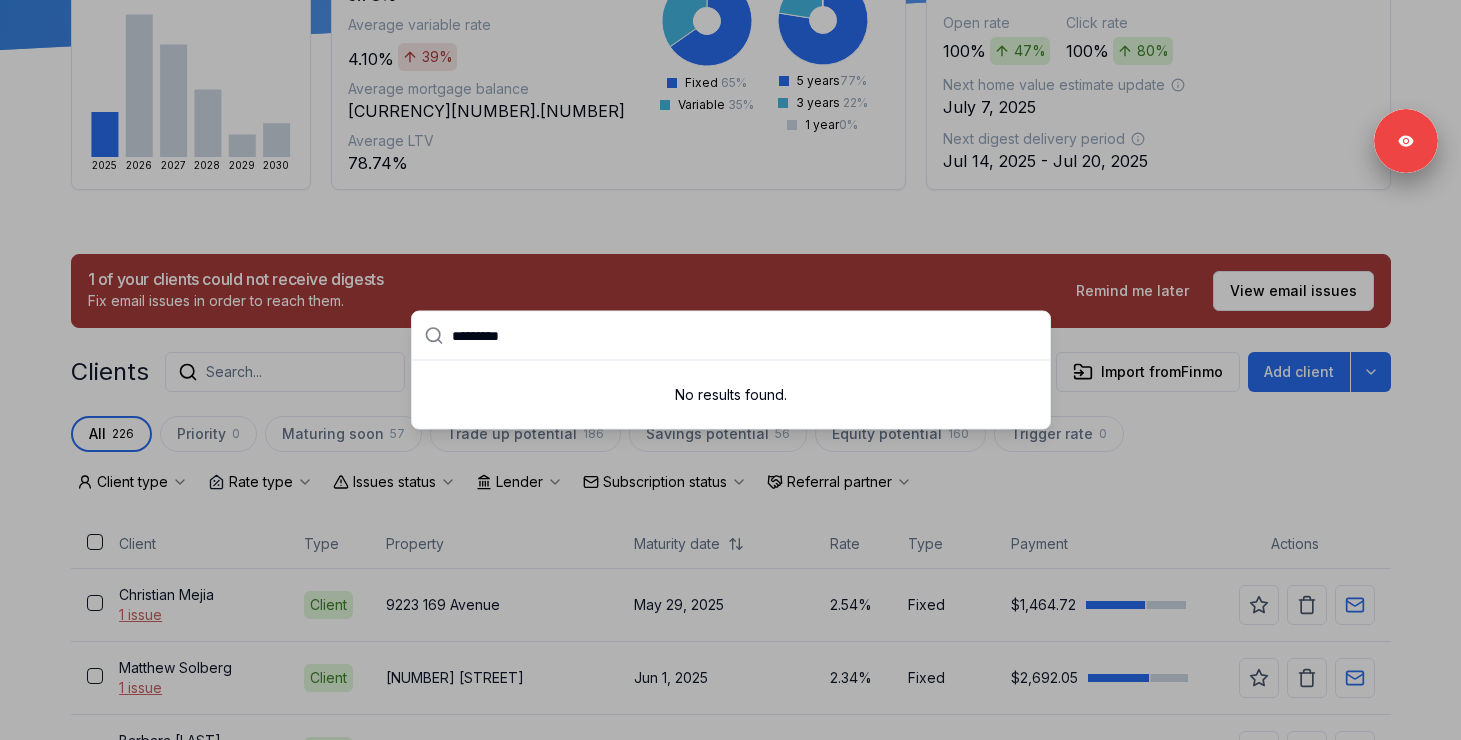 type on "*********" 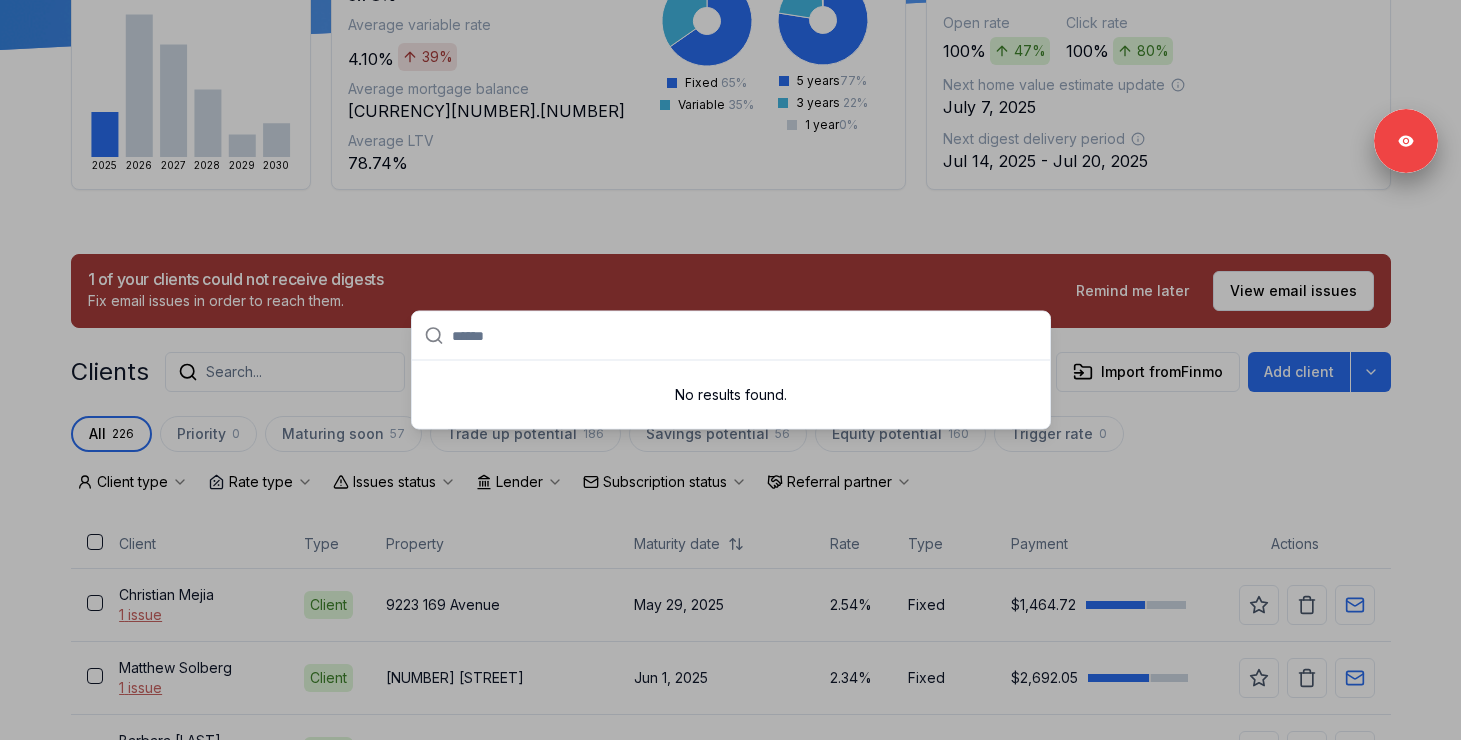 paste on "*******" 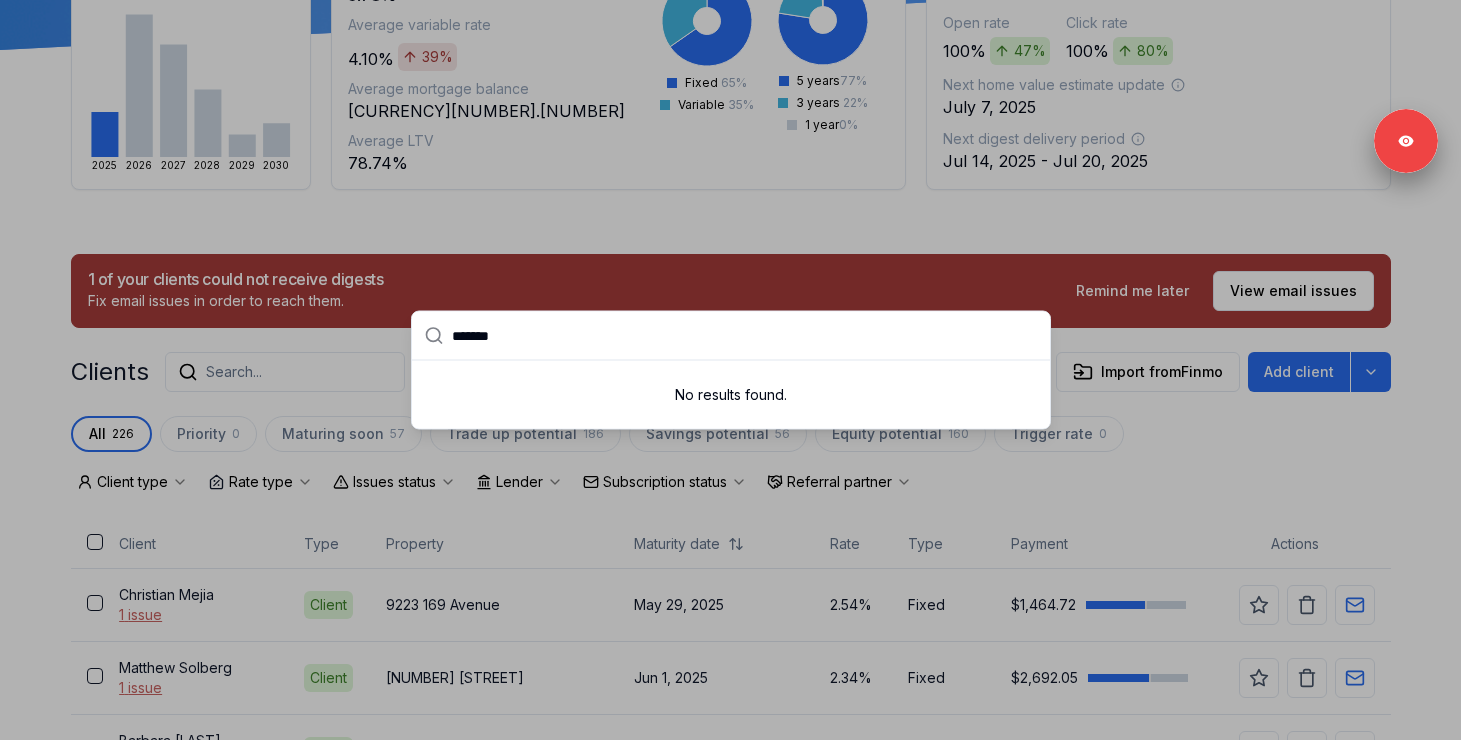 type on "*******" 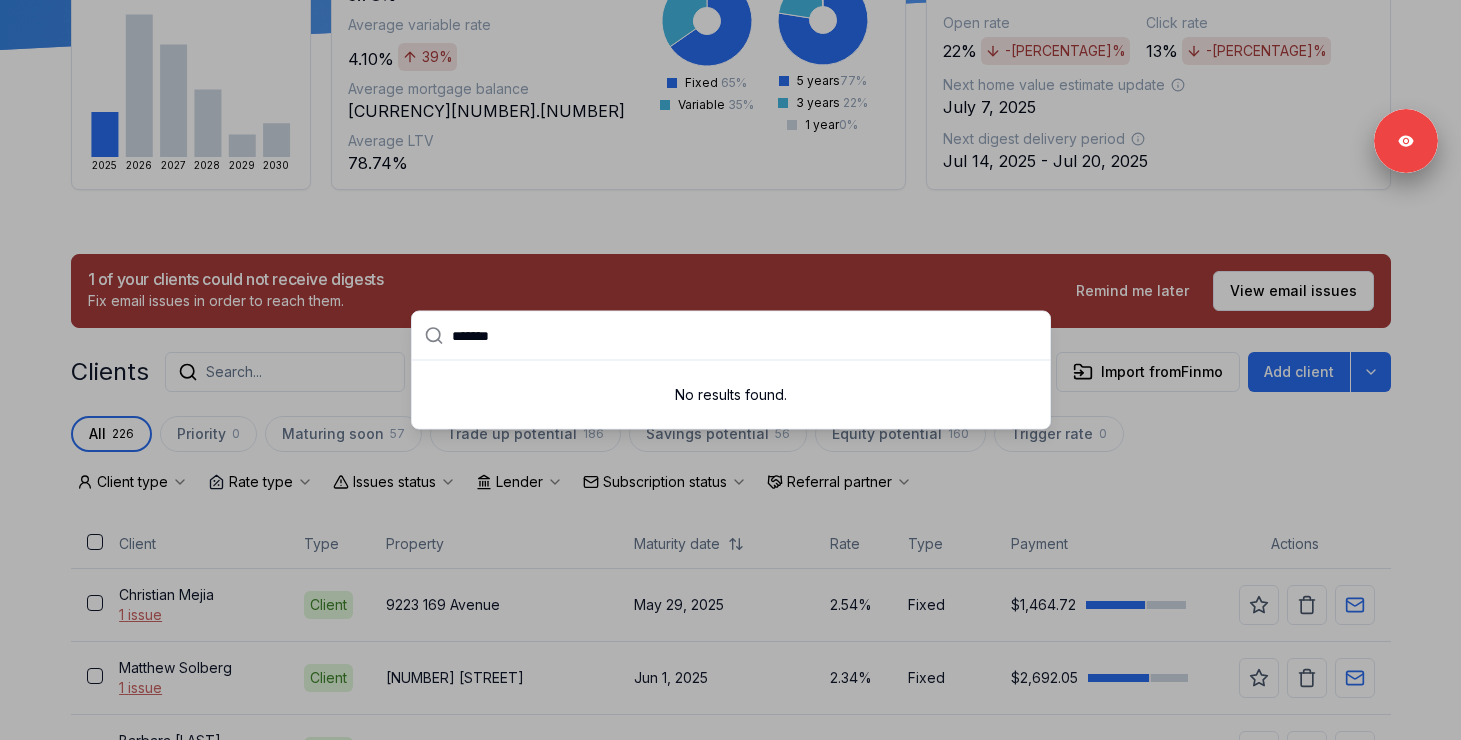 drag, startPoint x: 556, startPoint y: 345, endPoint x: 408, endPoint y: 344, distance: 148.00337 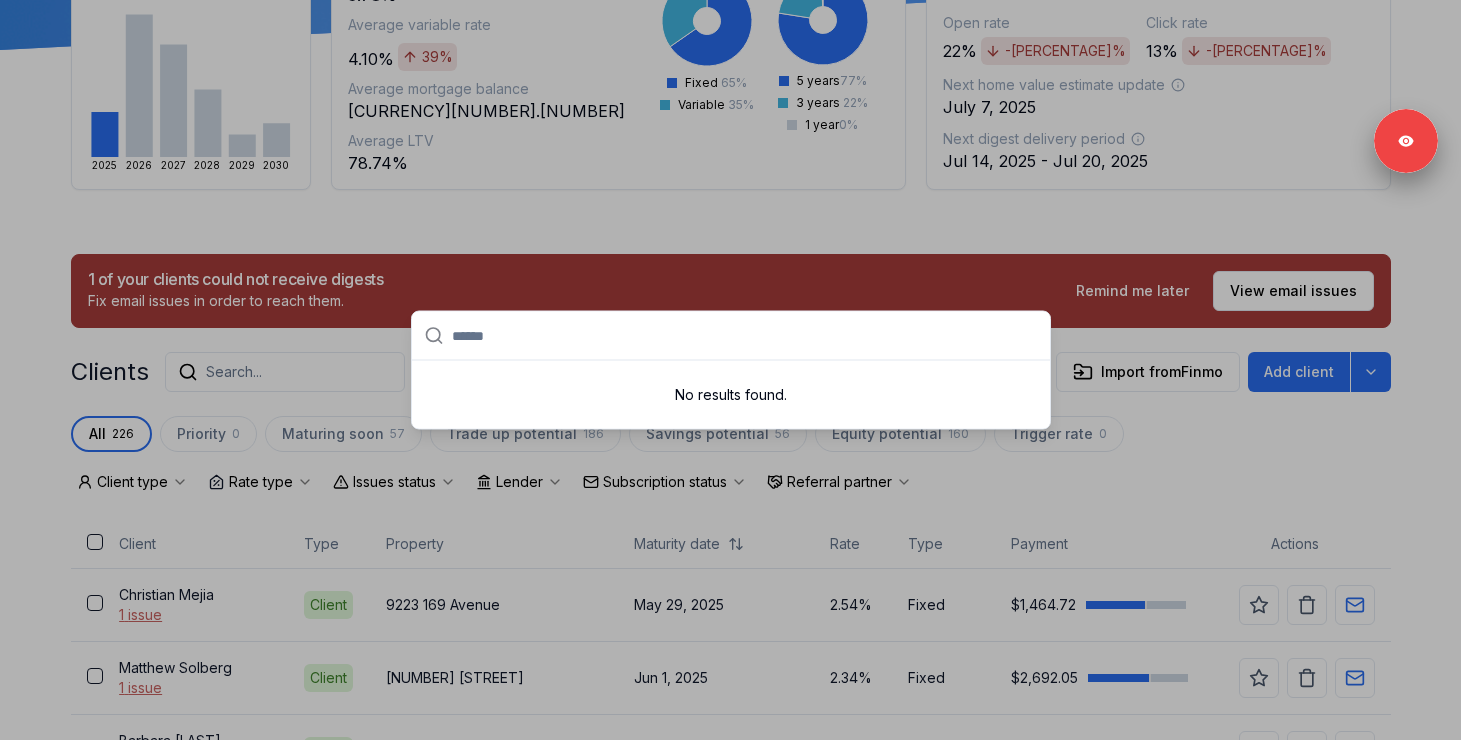 paste on "*****" 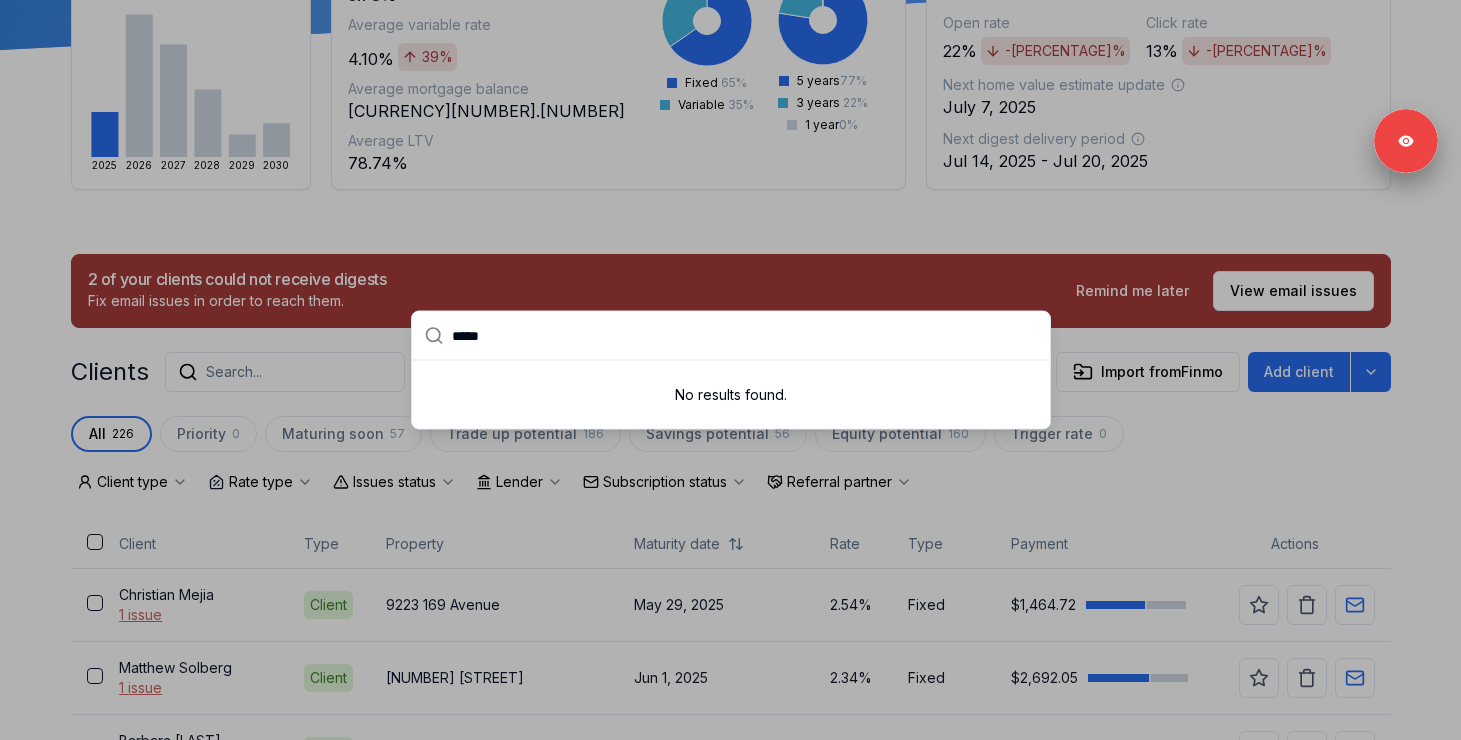 type on "*****" 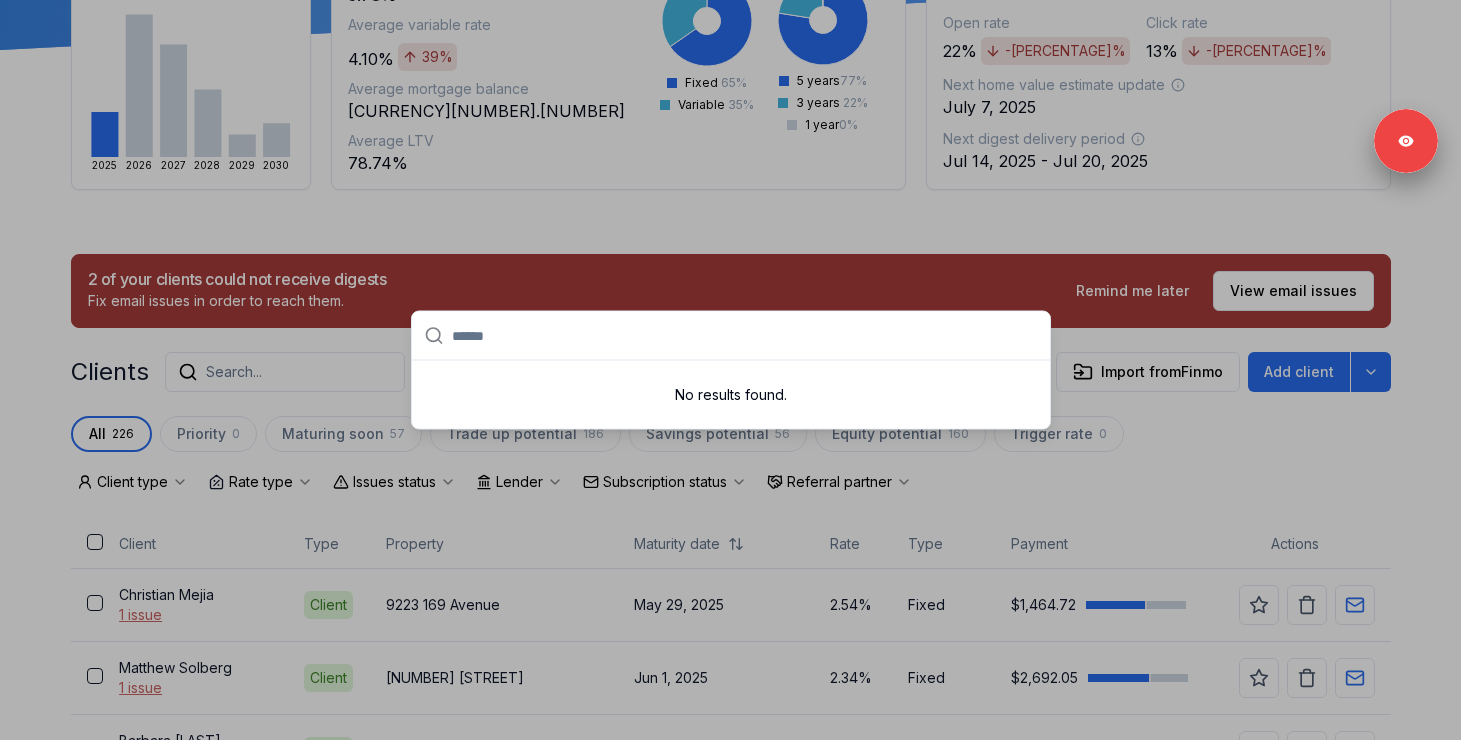 paste on "*****" 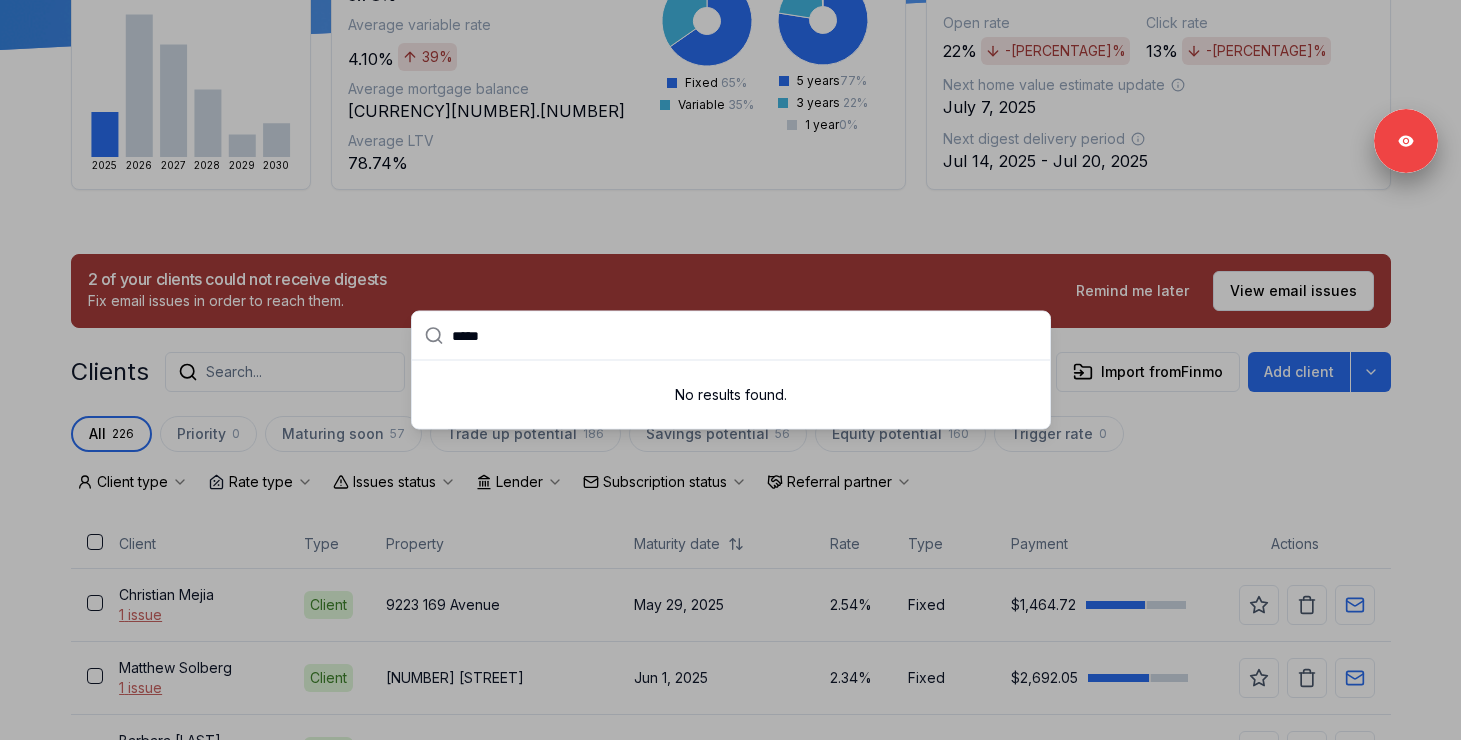 type on "*****" 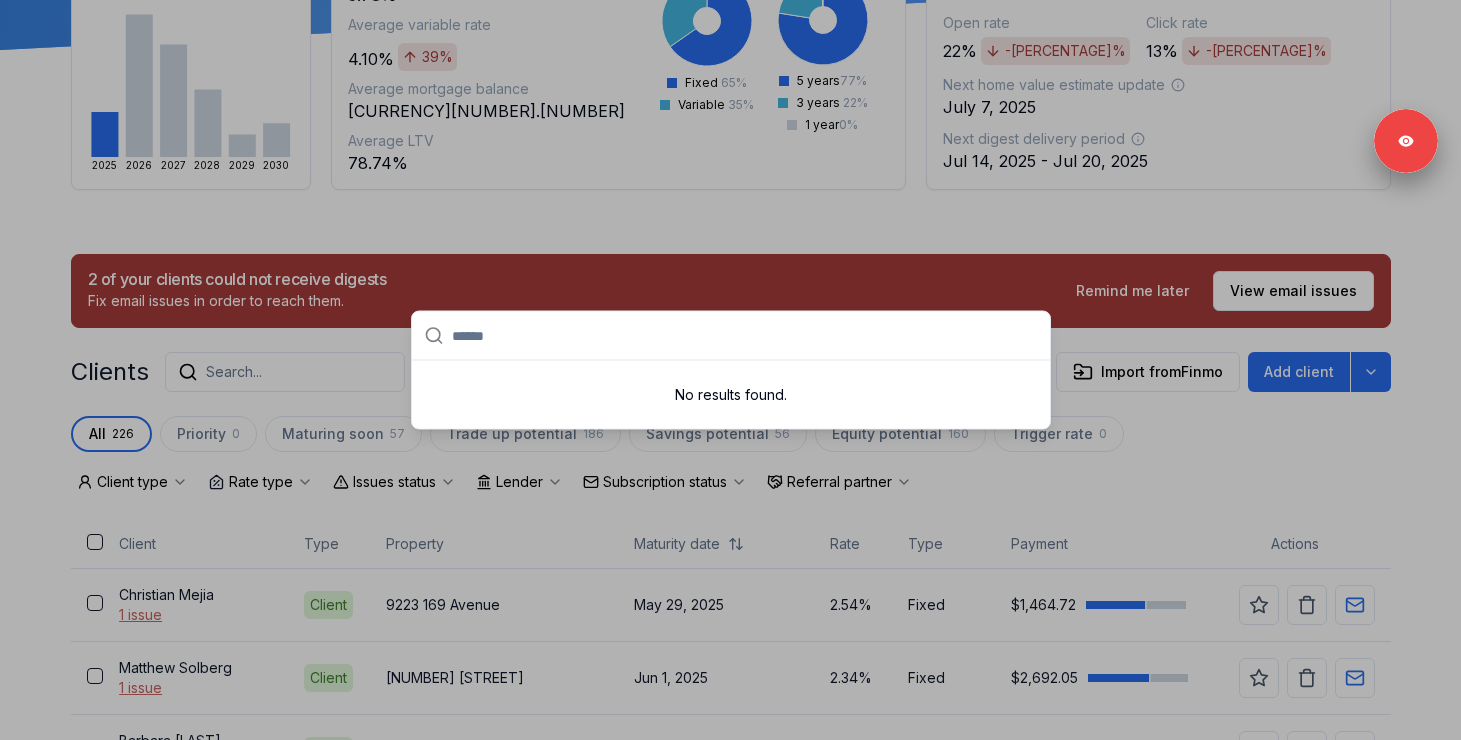 paste on "*******" 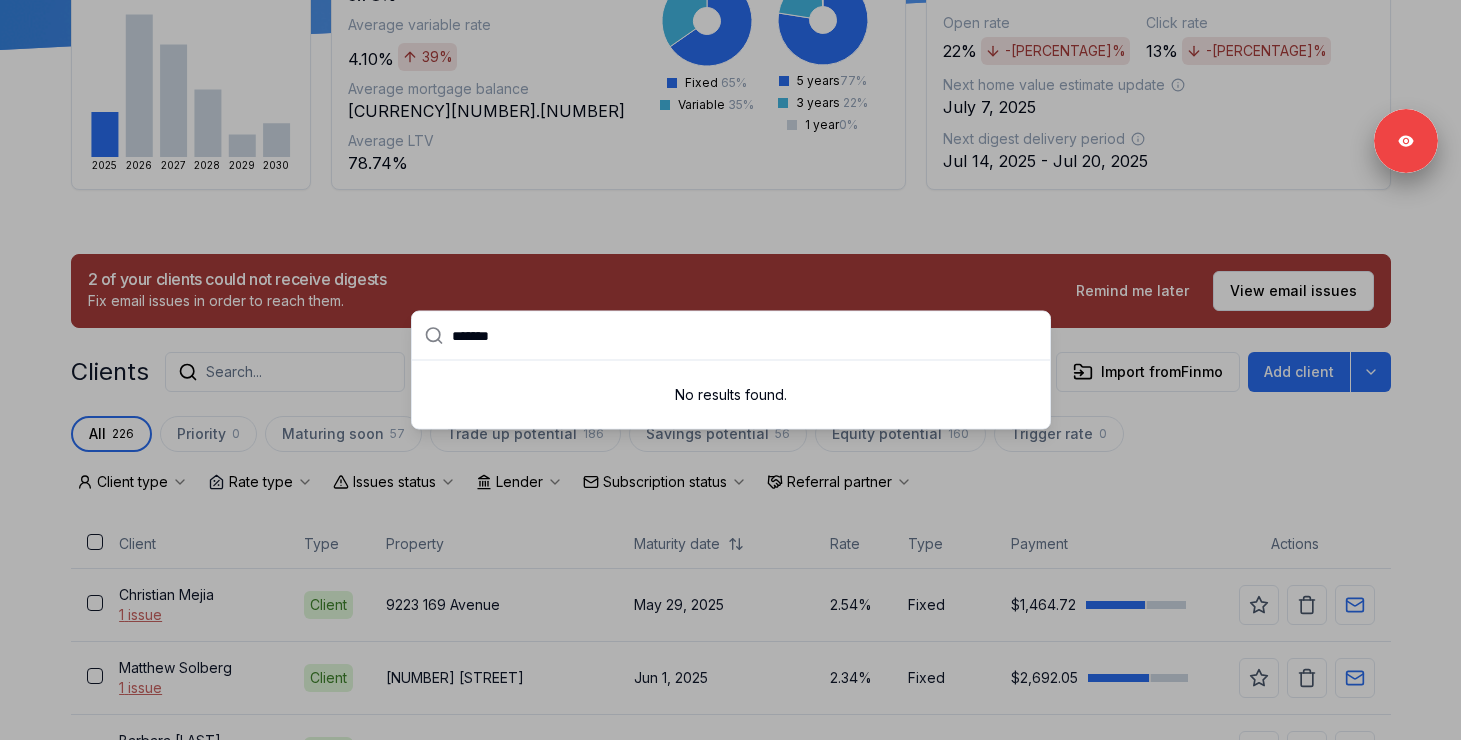 type on "*******" 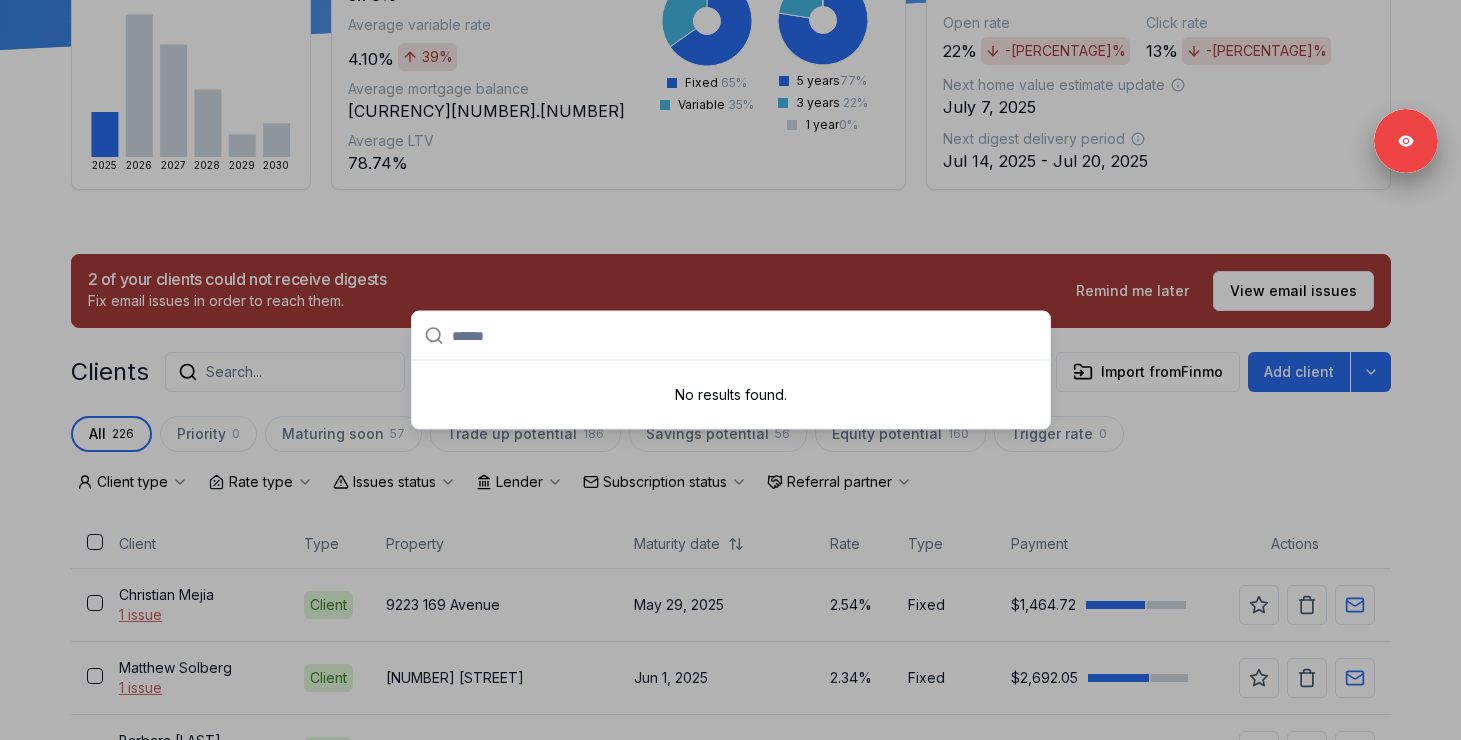 paste on "*******" 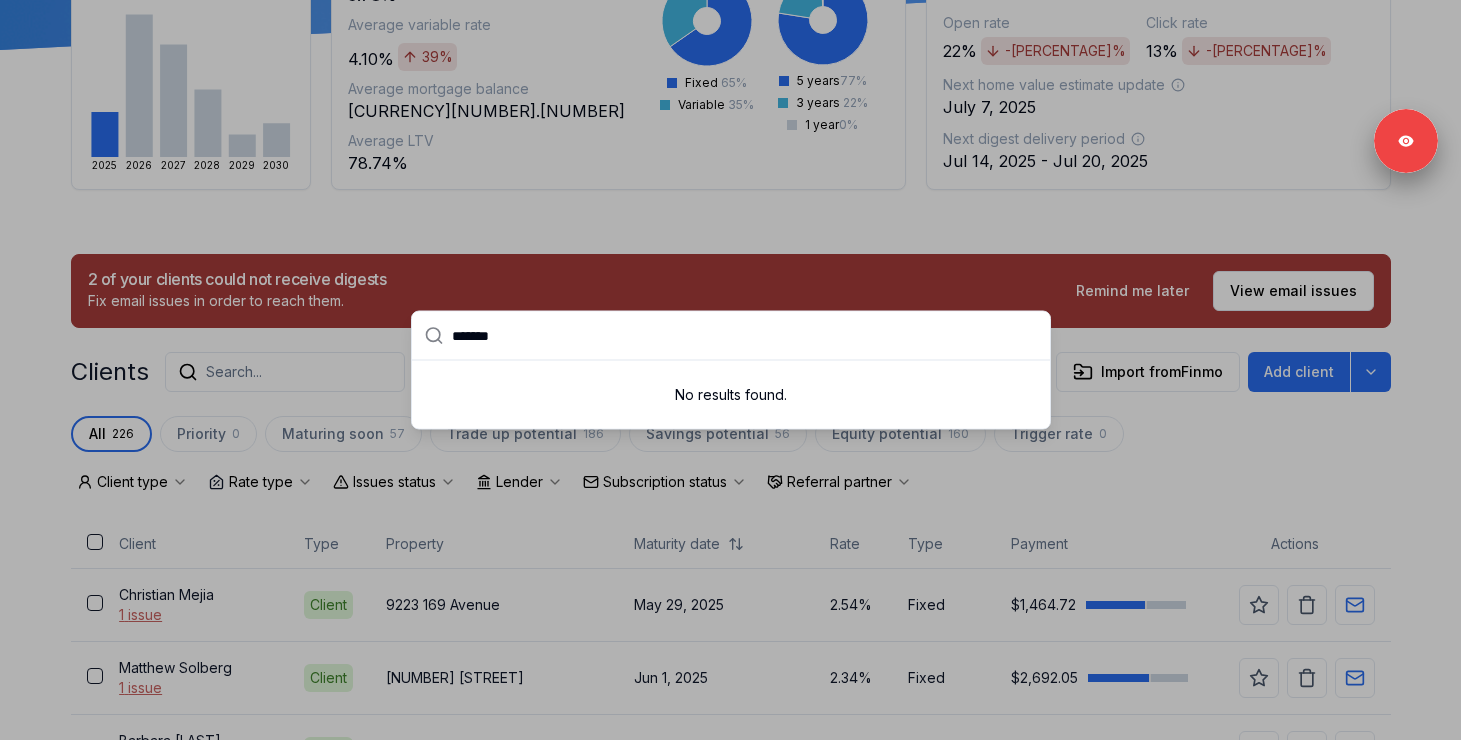 type on "*******" 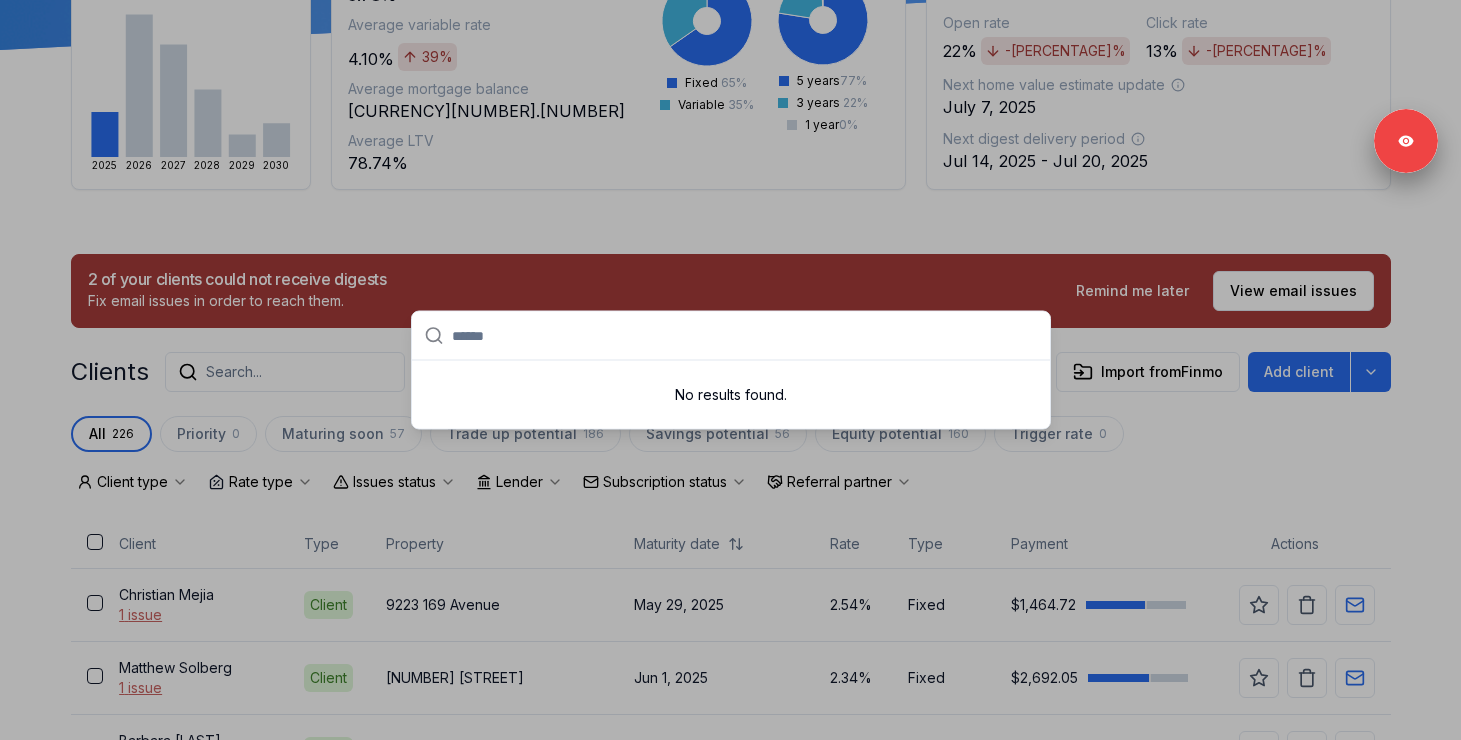 paste on "*******" 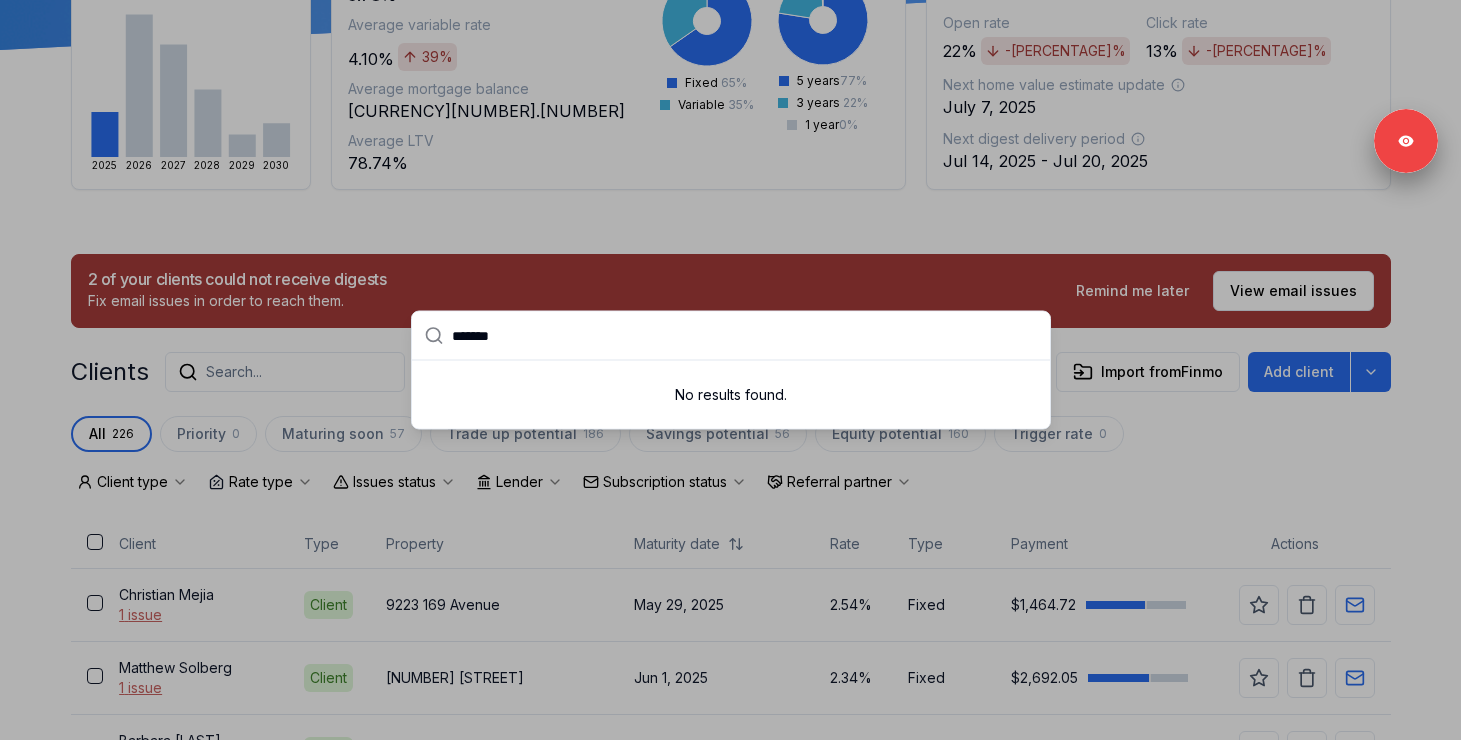 type on "*******" 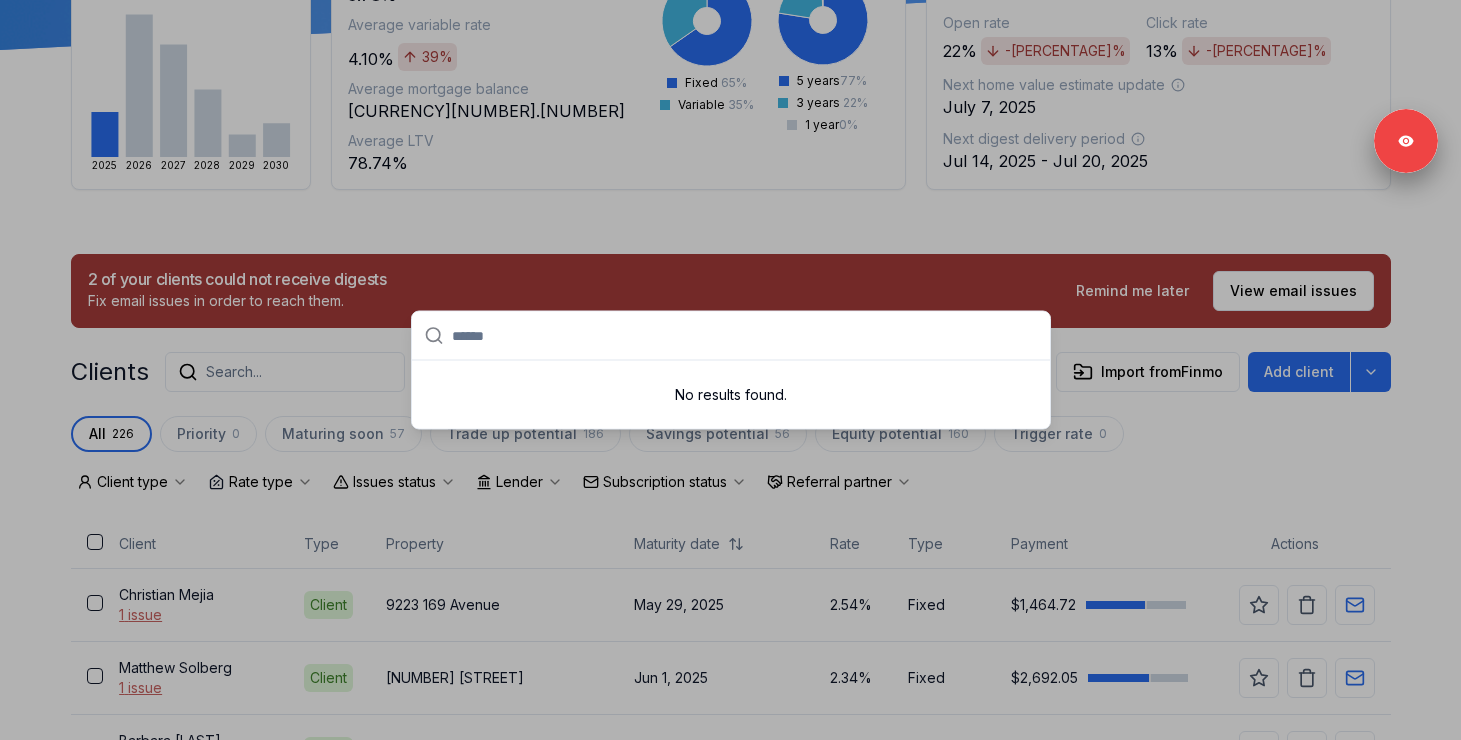 paste on "******" 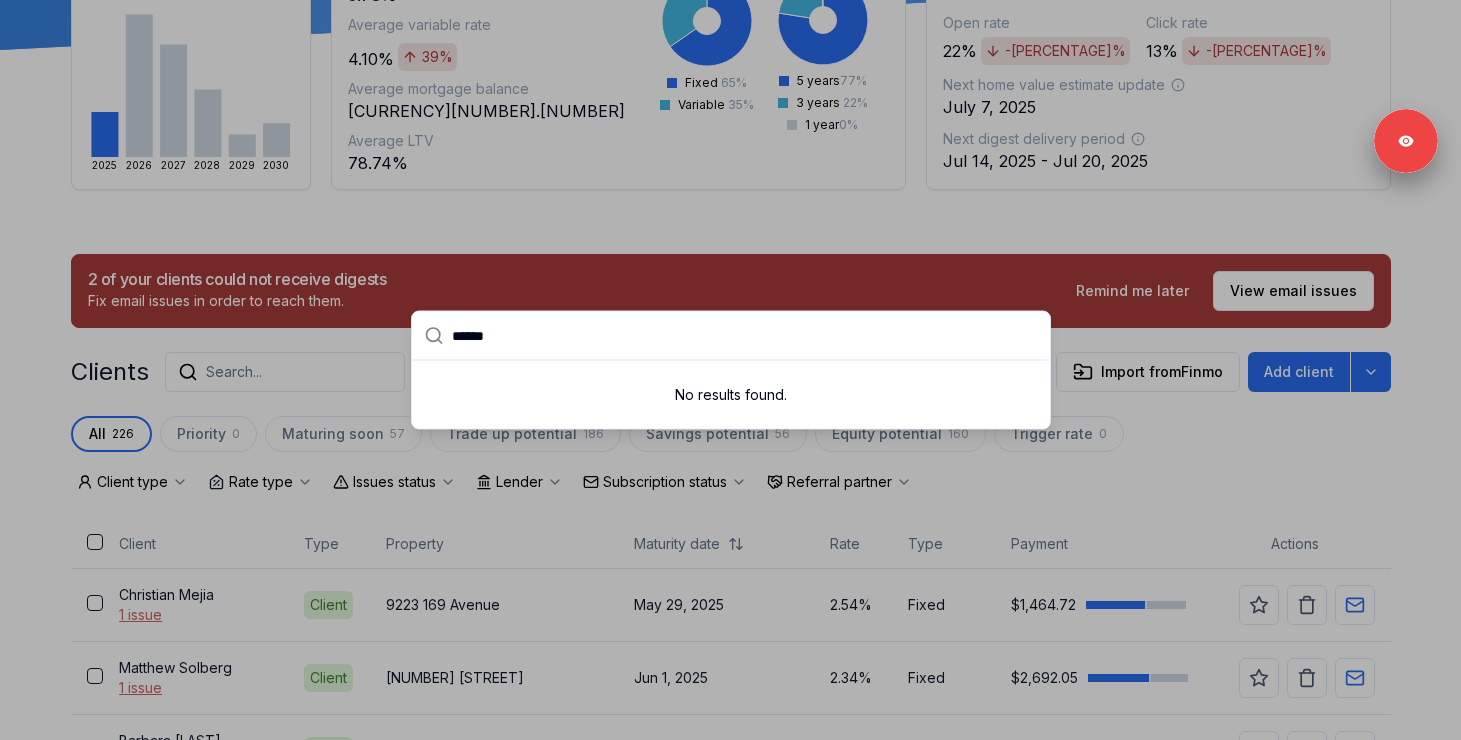 type on "******" 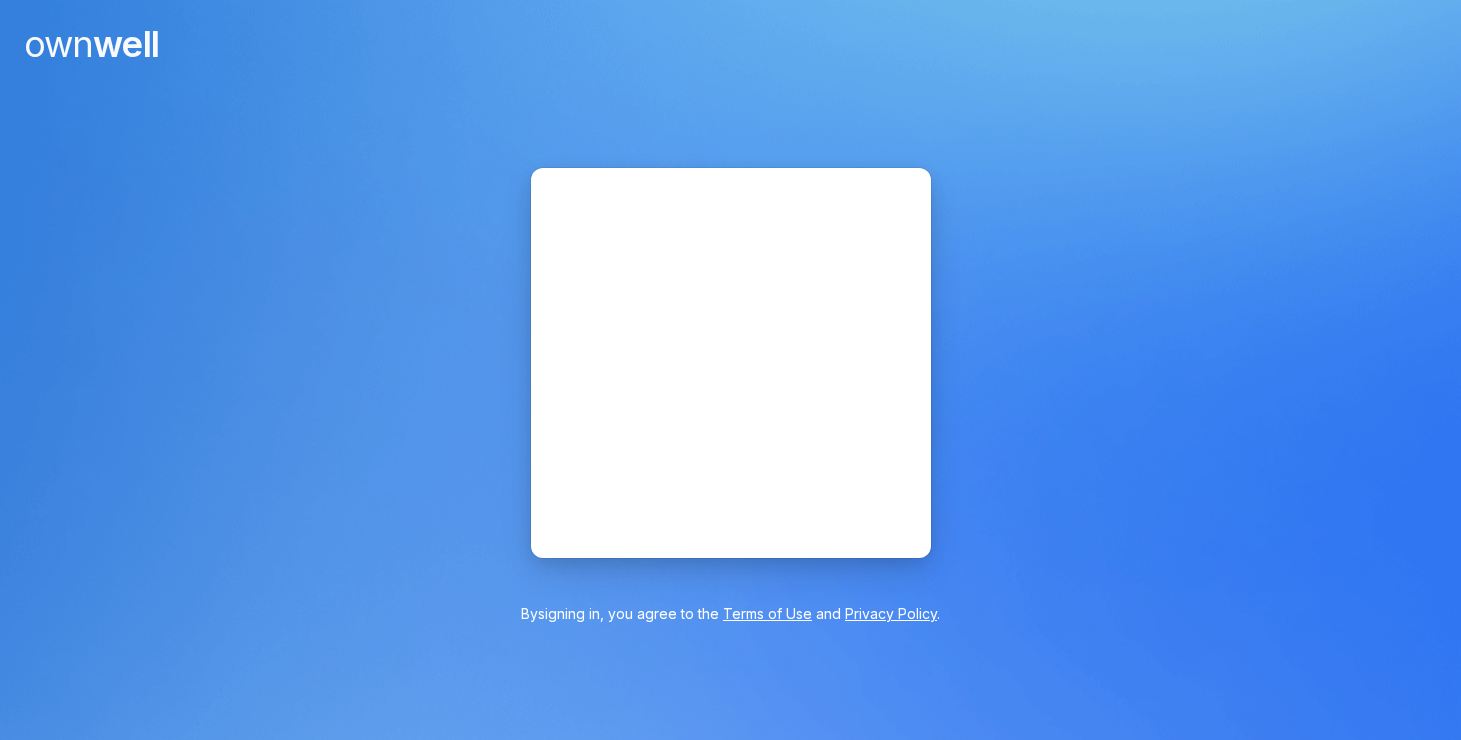 scroll, scrollTop: 0, scrollLeft: 0, axis: both 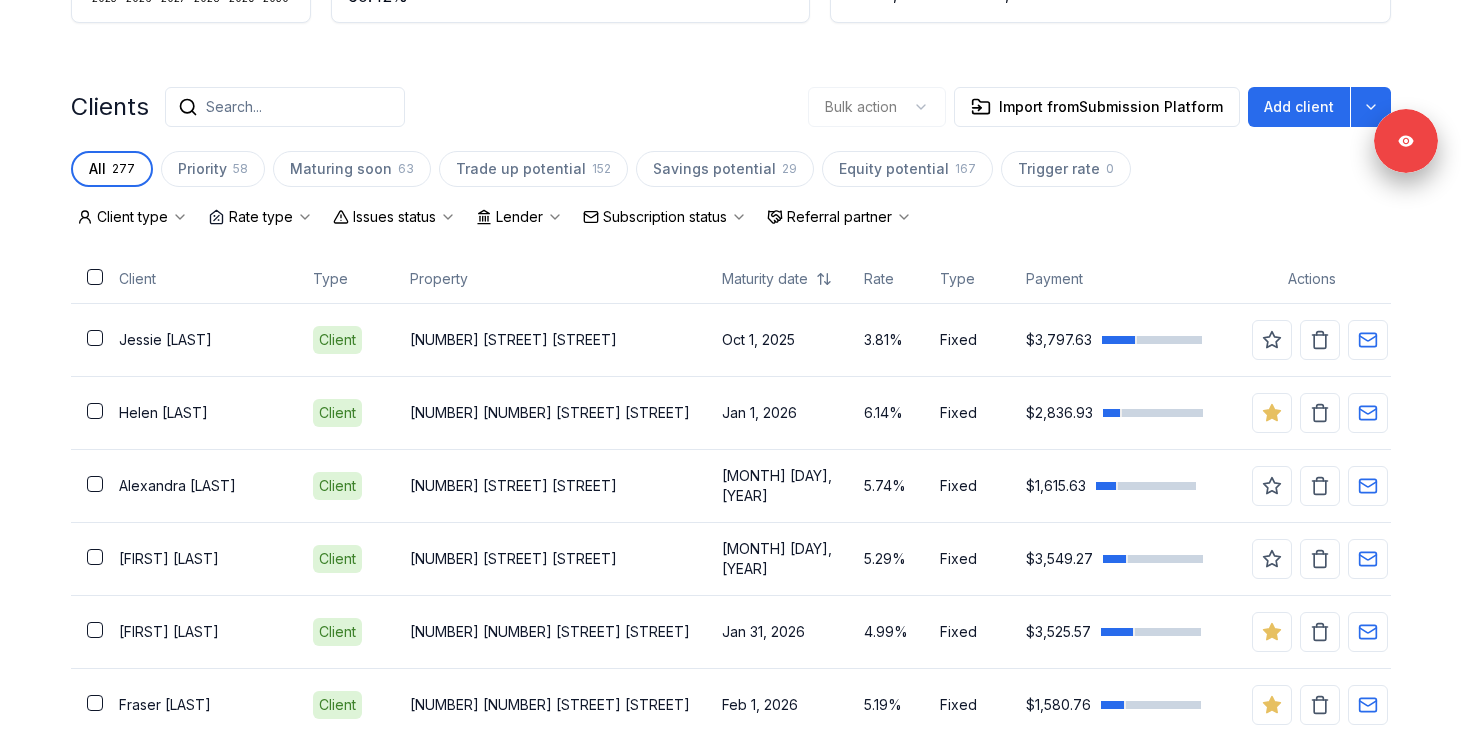 click on "Subscription status" at bounding box center [665, 217] 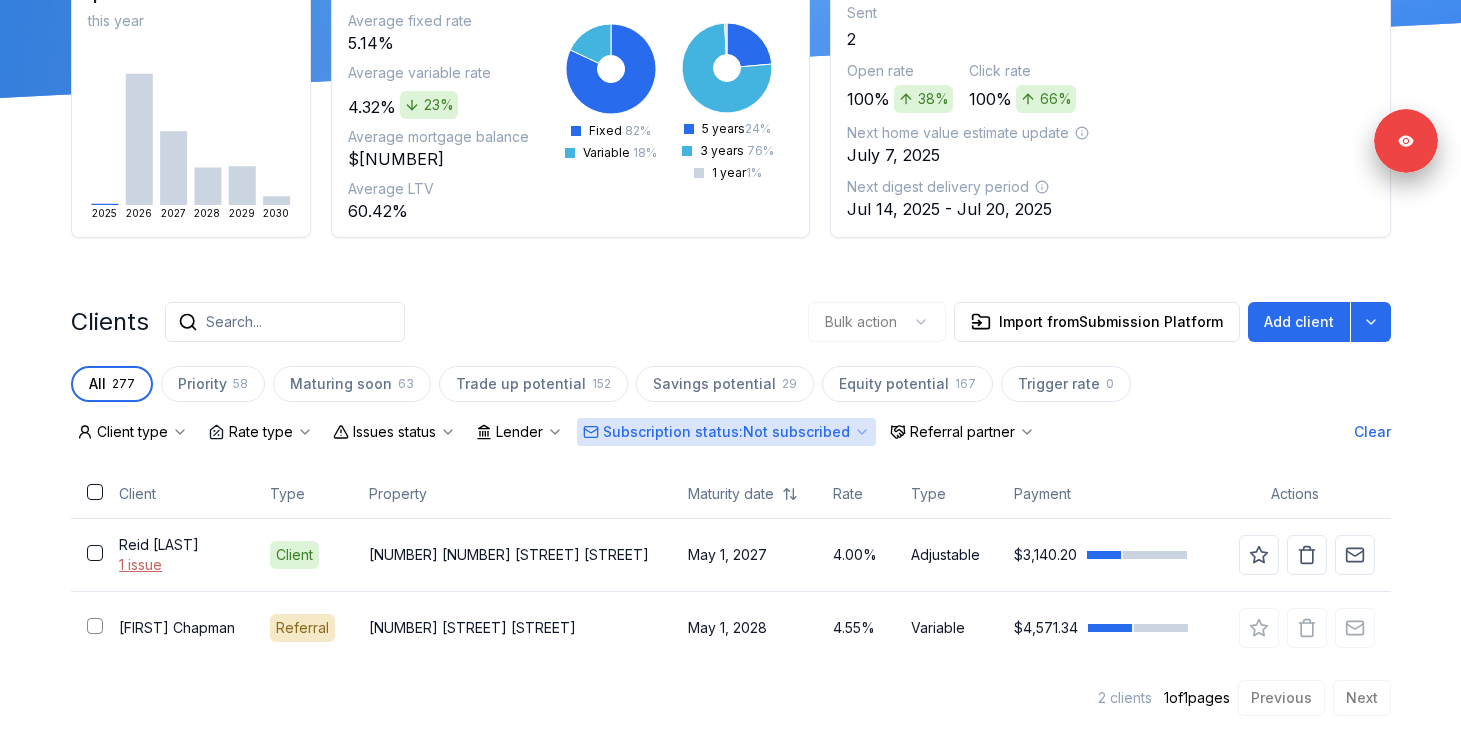 scroll, scrollTop: 201, scrollLeft: 0, axis: vertical 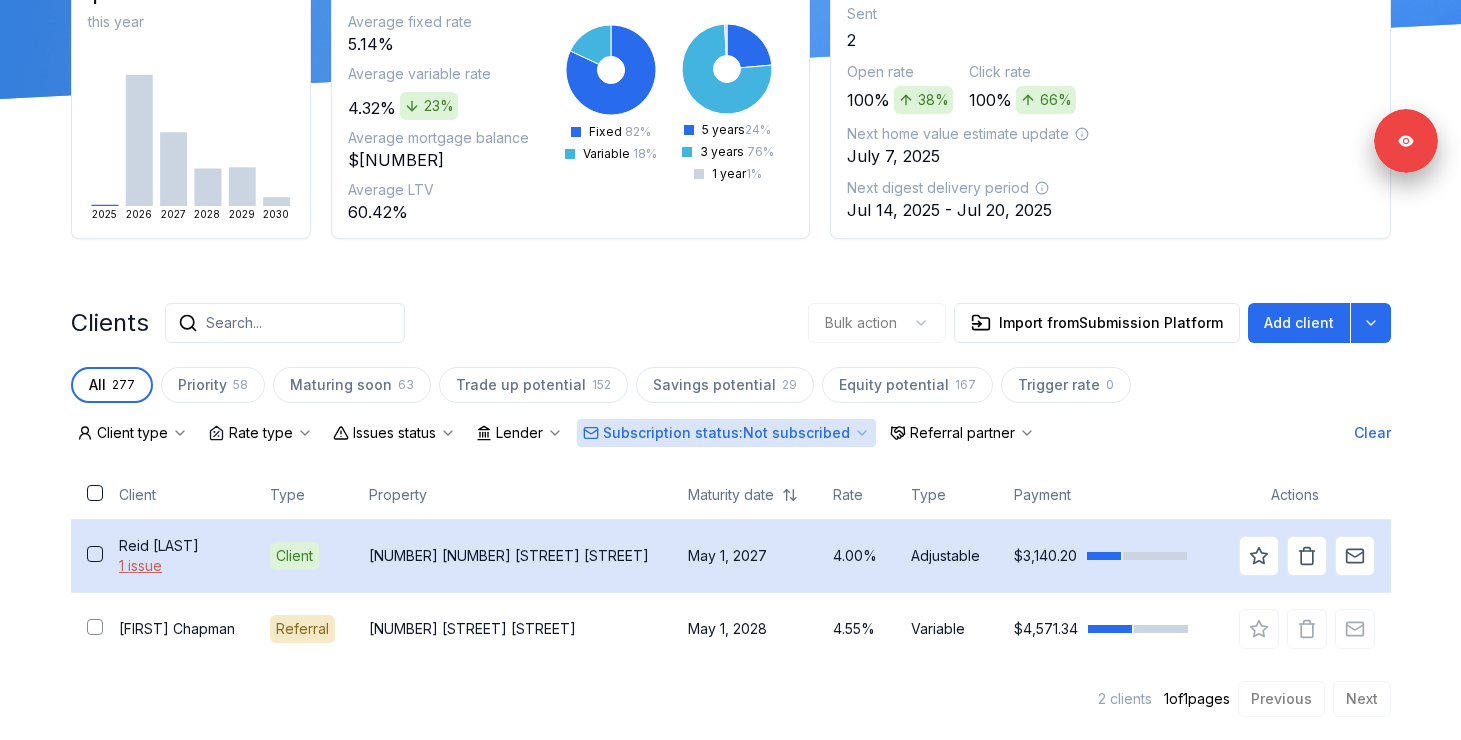 click on "[FIRST]   [LAST]" at bounding box center [178, 546] 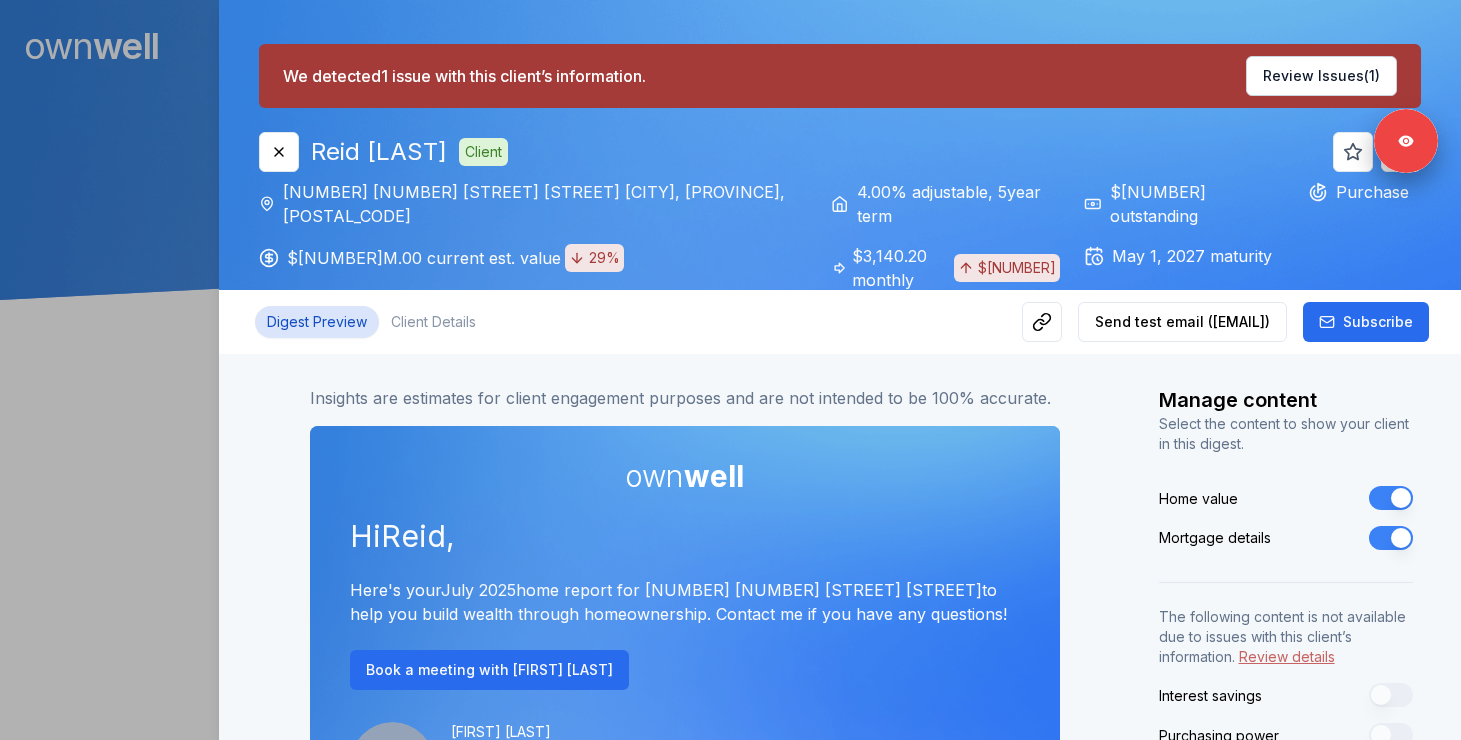 scroll, scrollTop: 0, scrollLeft: 0, axis: both 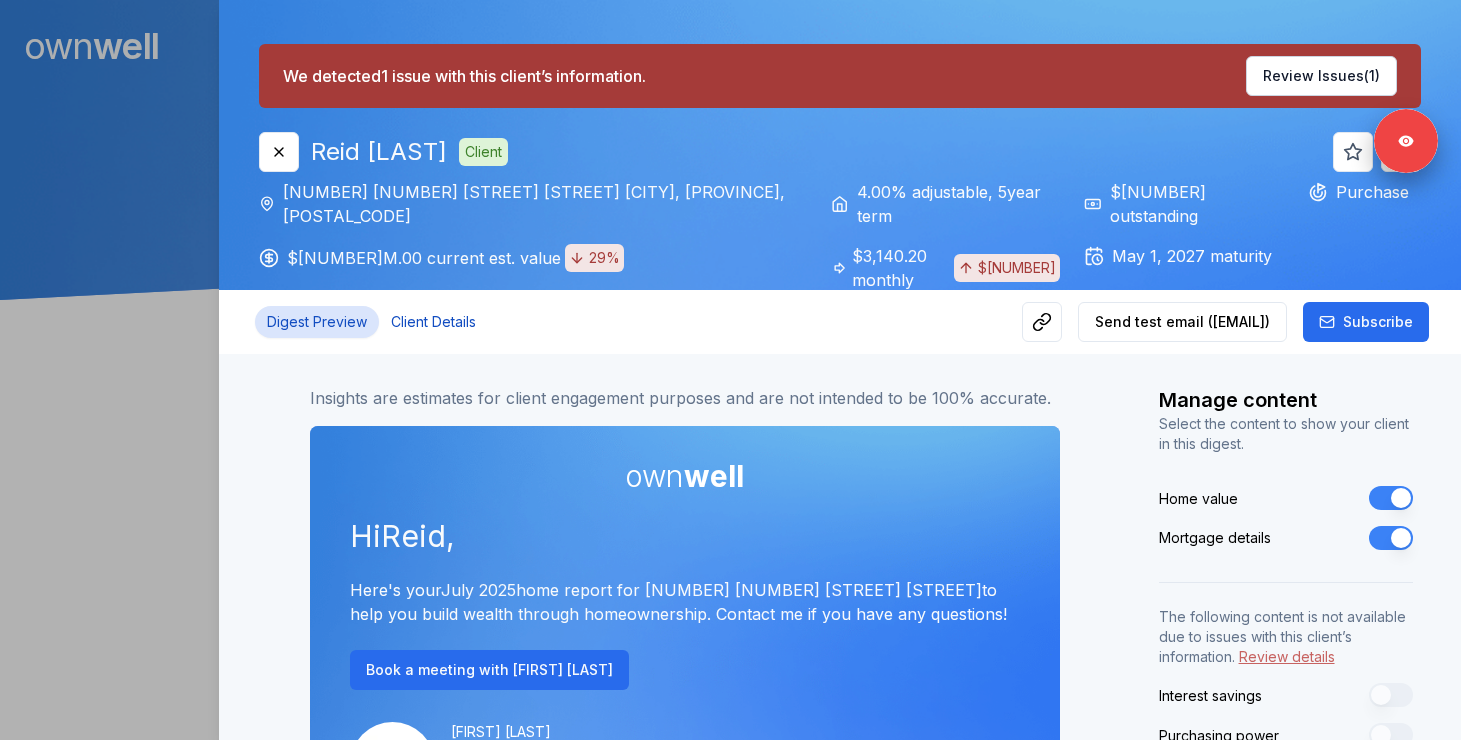 click on "Client Details" at bounding box center (433, 322) 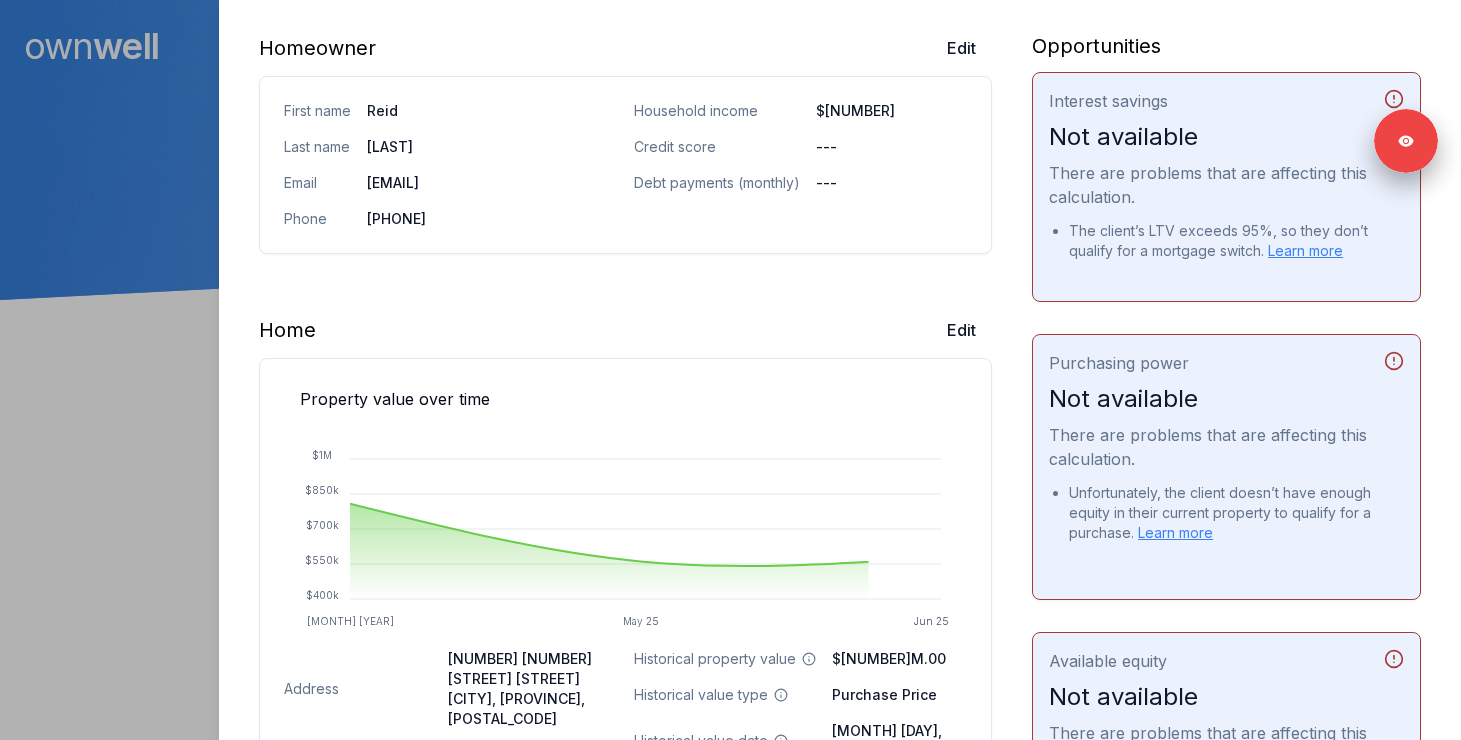scroll, scrollTop: 395, scrollLeft: 0, axis: vertical 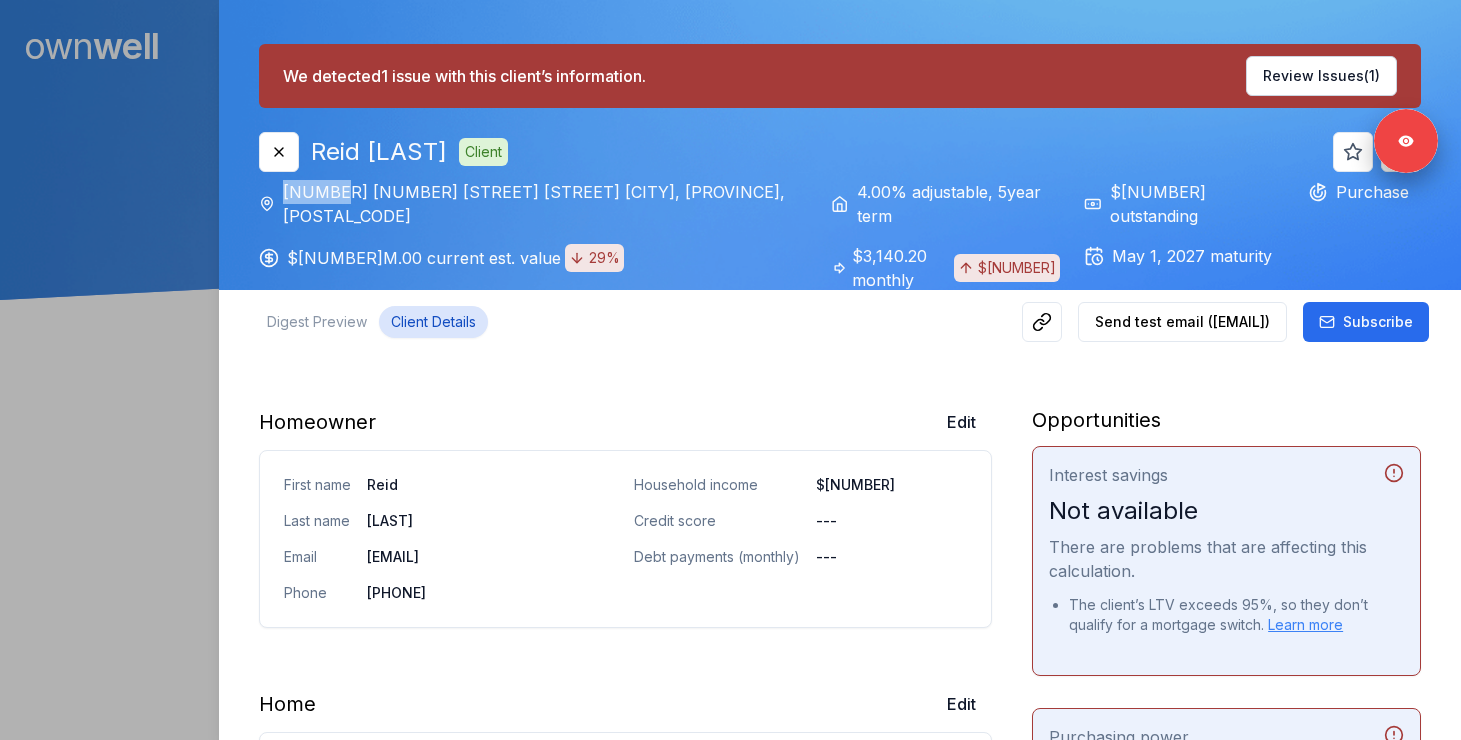 drag, startPoint x: 709, startPoint y: 187, endPoint x: 327, endPoint y: 190, distance: 382.01178 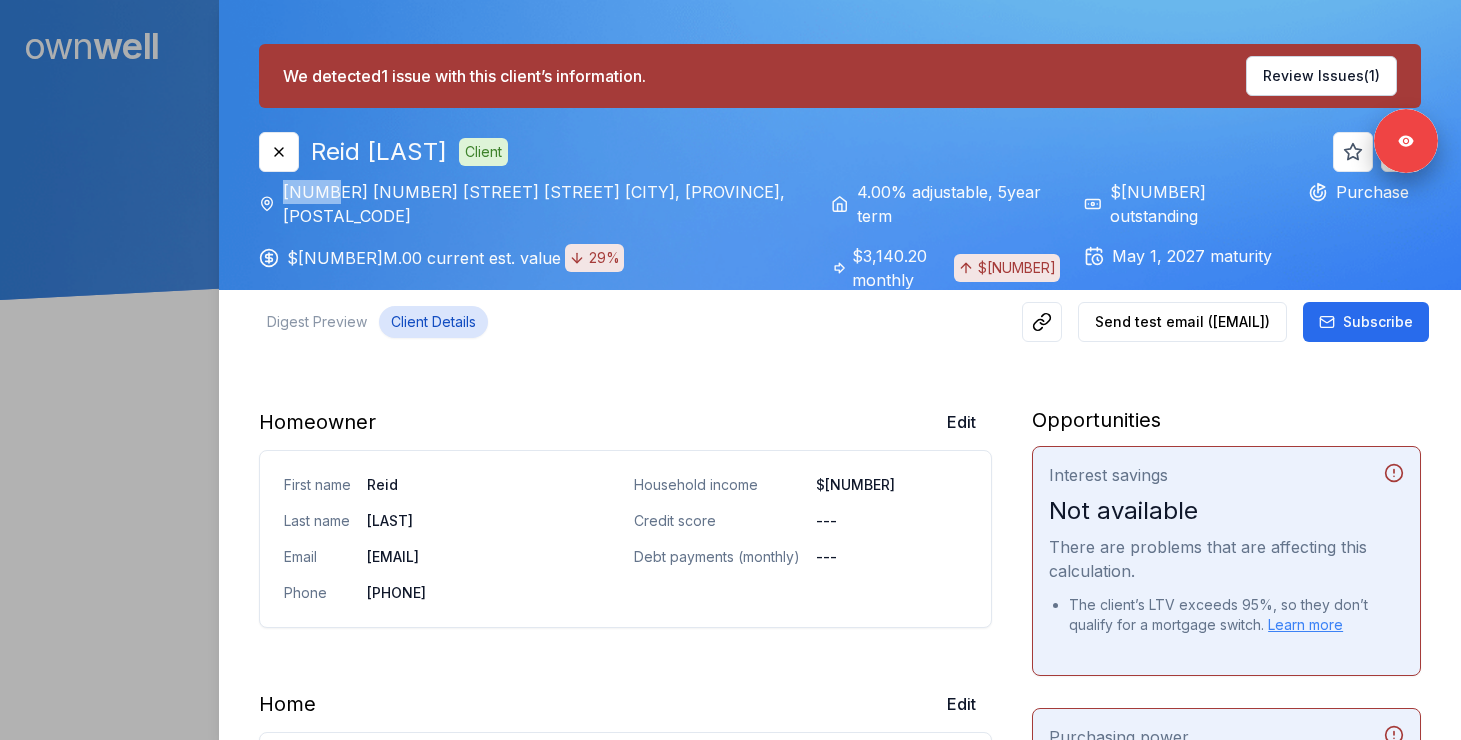 click on "[NUMBER] [NUMBER] [STREET] [STREET] [CITY], [PROVINCE], [POSTAL_CODE]" at bounding box center [529, 204] 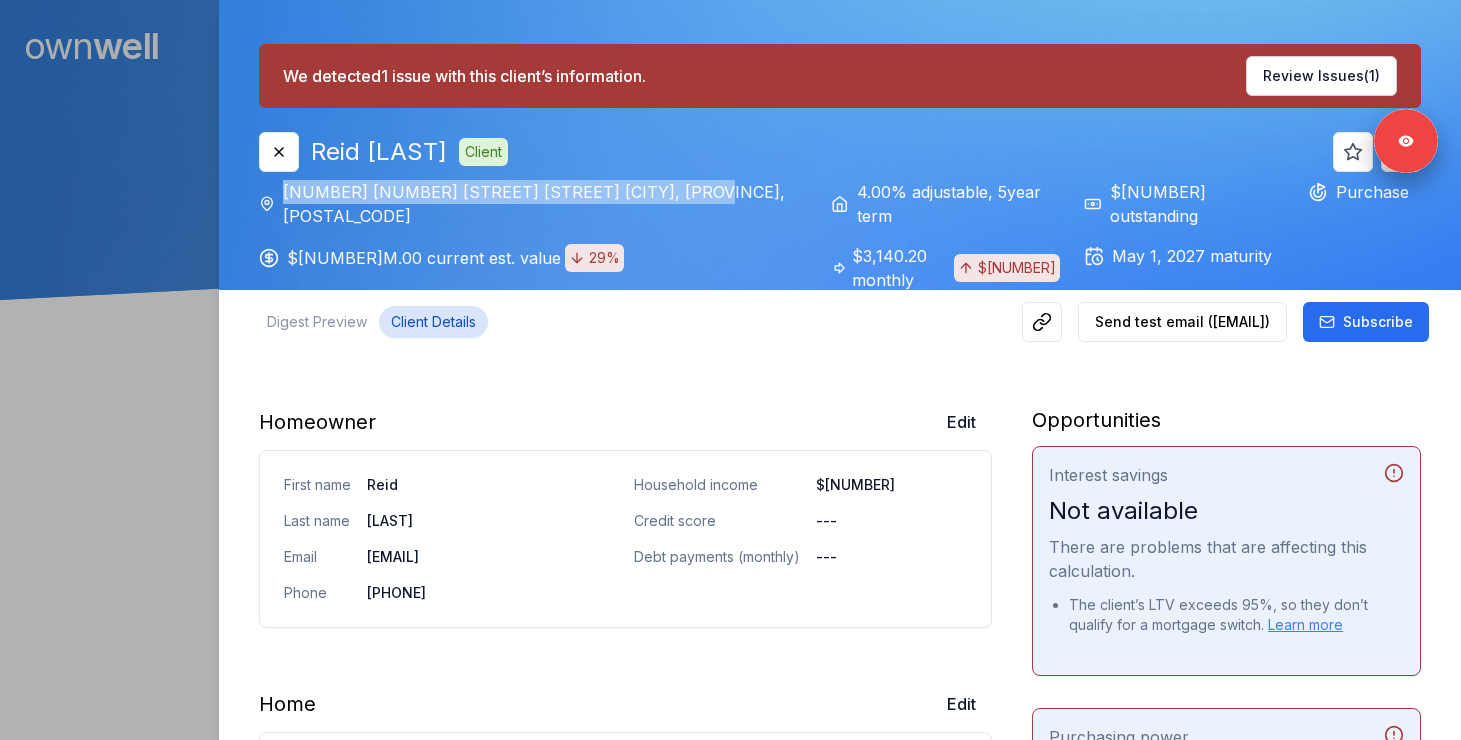 drag, startPoint x: 288, startPoint y: 193, endPoint x: 699, endPoint y: 189, distance: 411.01947 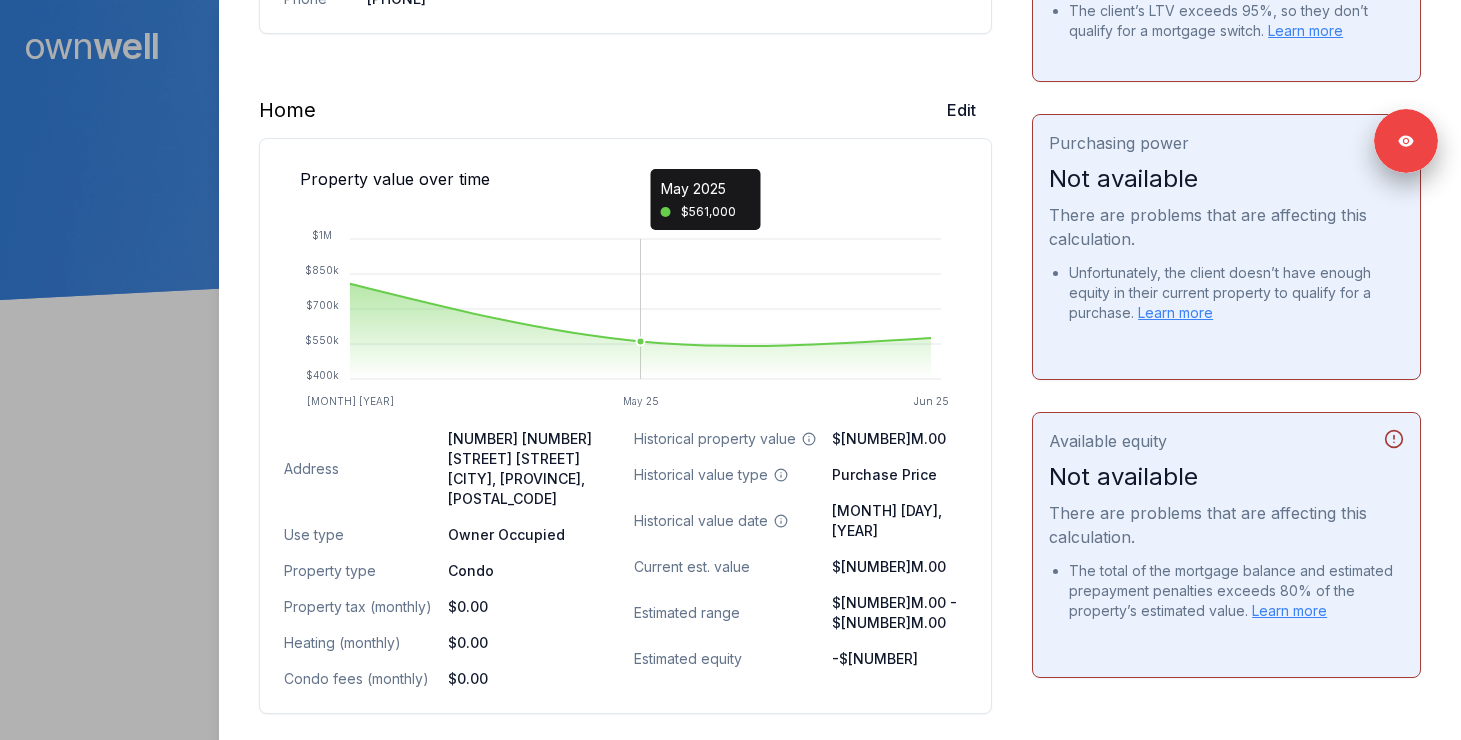 scroll, scrollTop: 665, scrollLeft: 0, axis: vertical 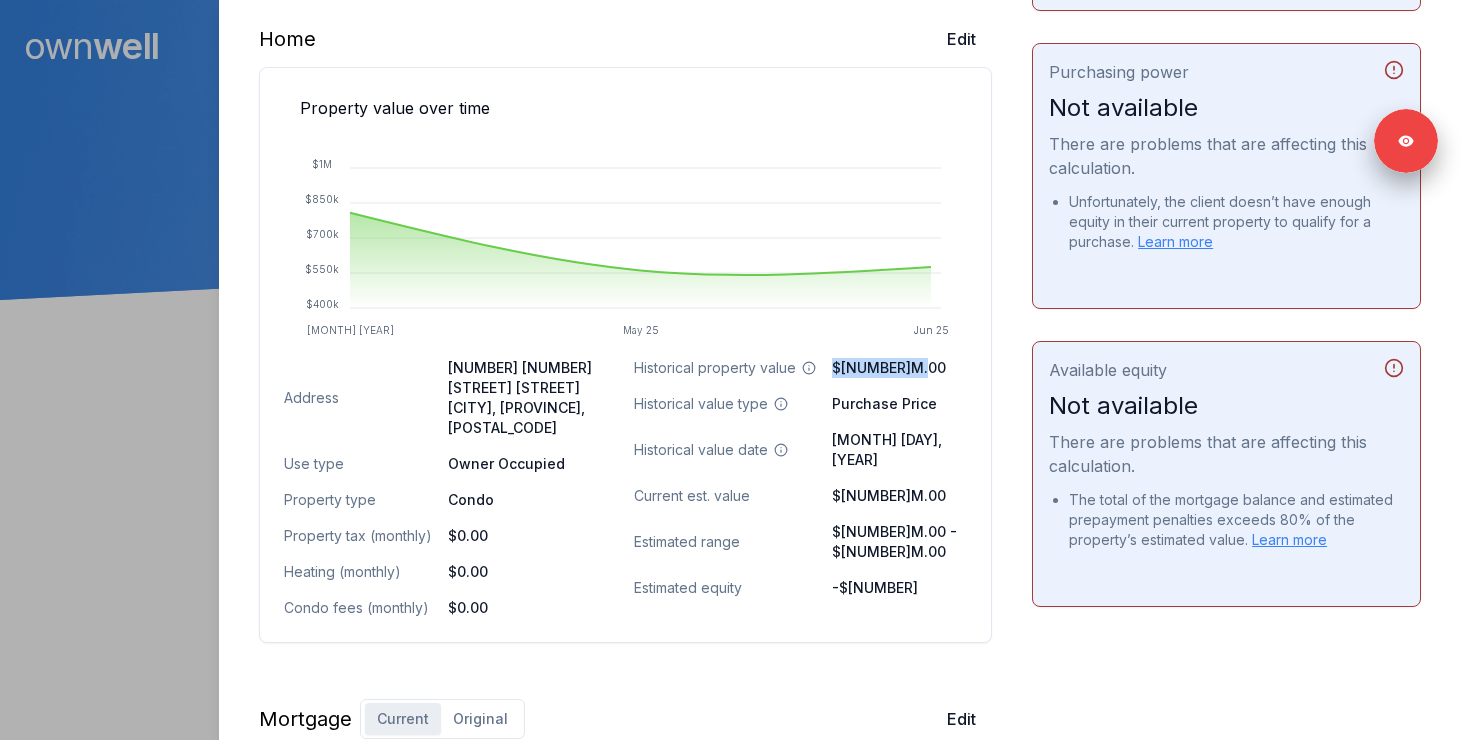 drag, startPoint x: 832, startPoint y: 365, endPoint x: 934, endPoint y: 373, distance: 102.31325 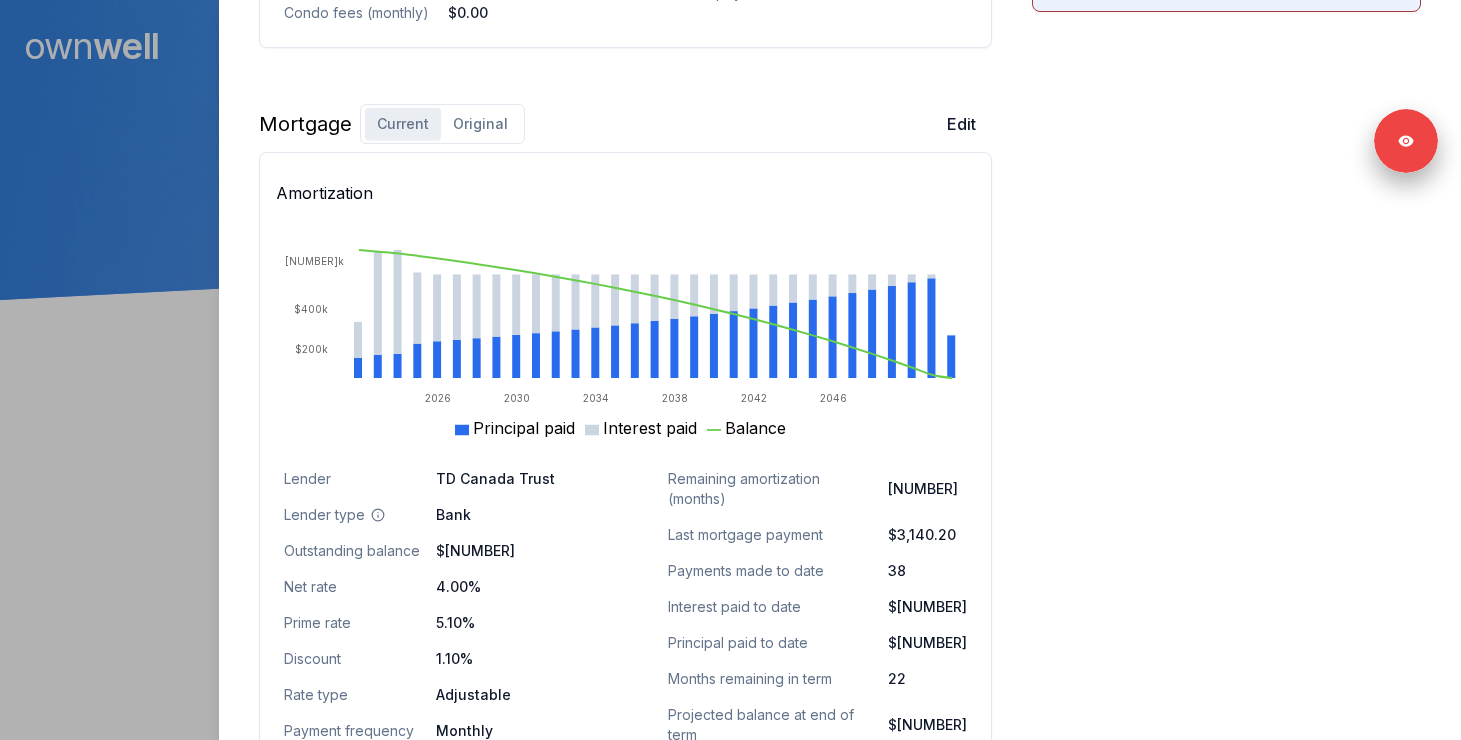 scroll, scrollTop: 1264, scrollLeft: 0, axis: vertical 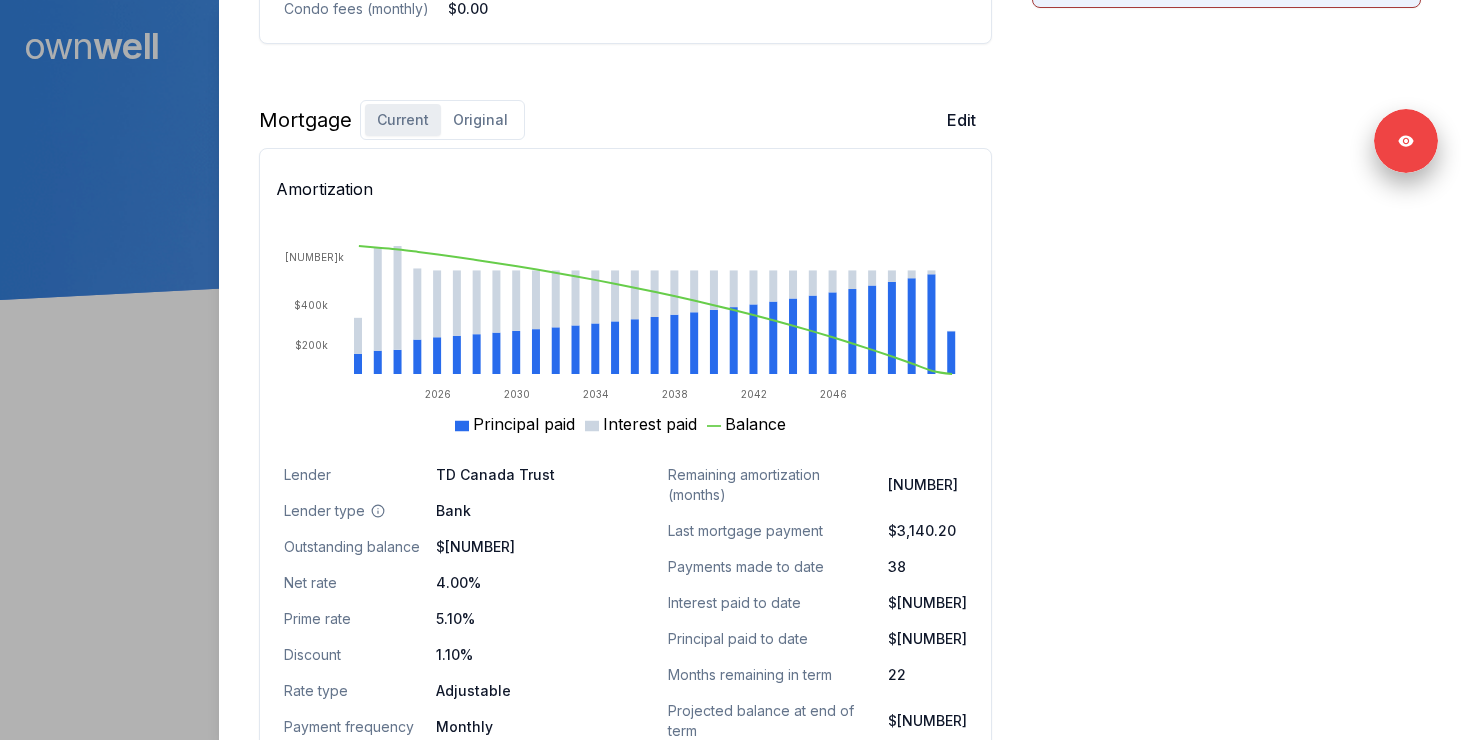 click on "Original" at bounding box center [480, 120] 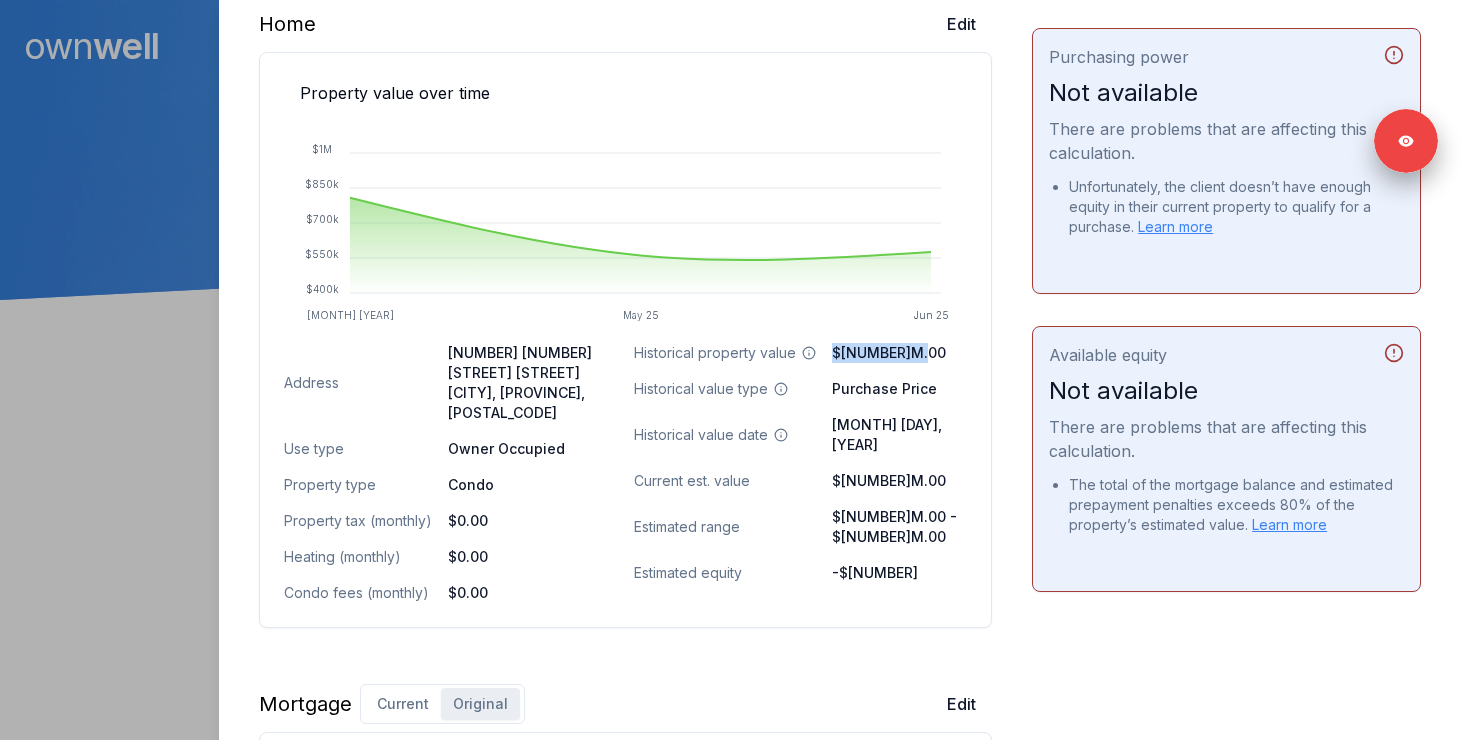 scroll, scrollTop: 621, scrollLeft: 0, axis: vertical 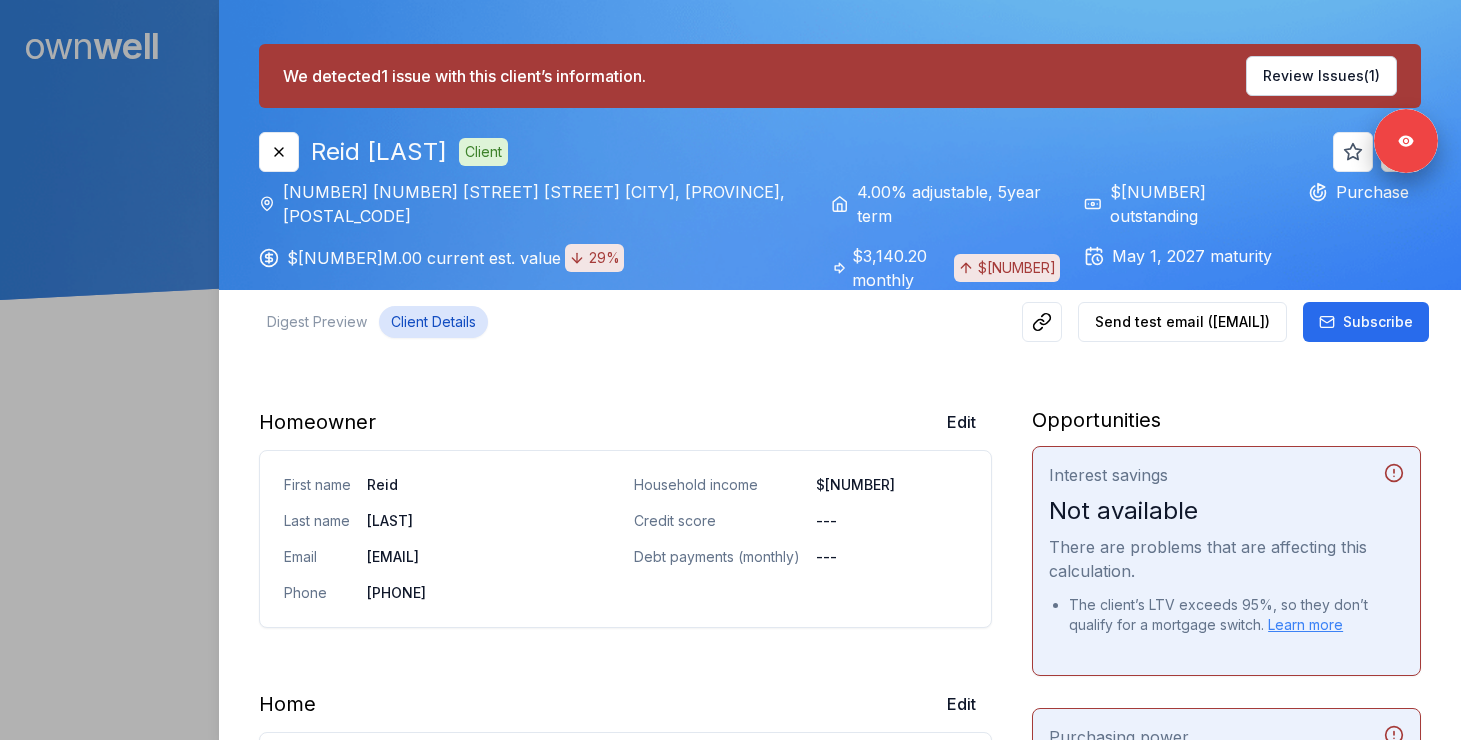 drag, startPoint x: 451, startPoint y: 150, endPoint x: 316, endPoint y: 150, distance: 135 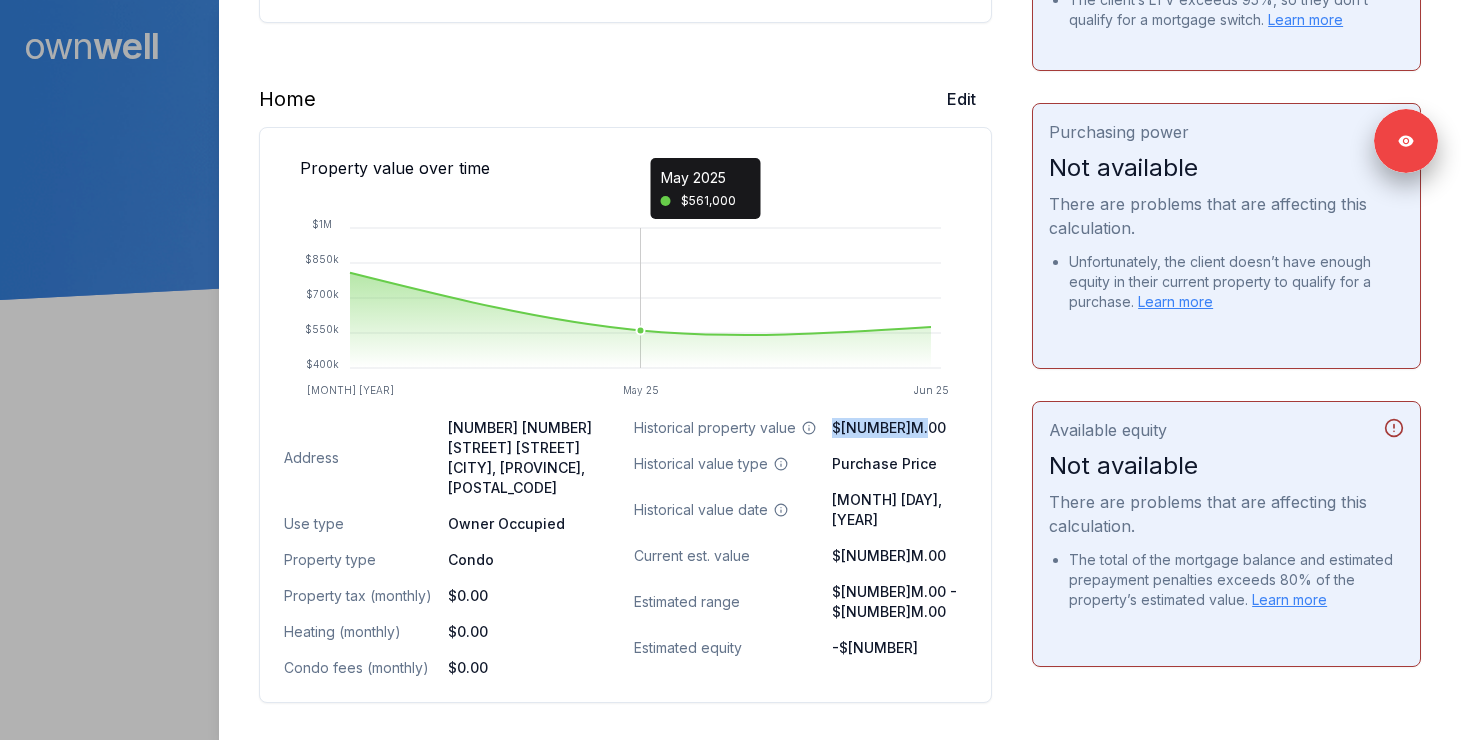 scroll, scrollTop: 614, scrollLeft: 0, axis: vertical 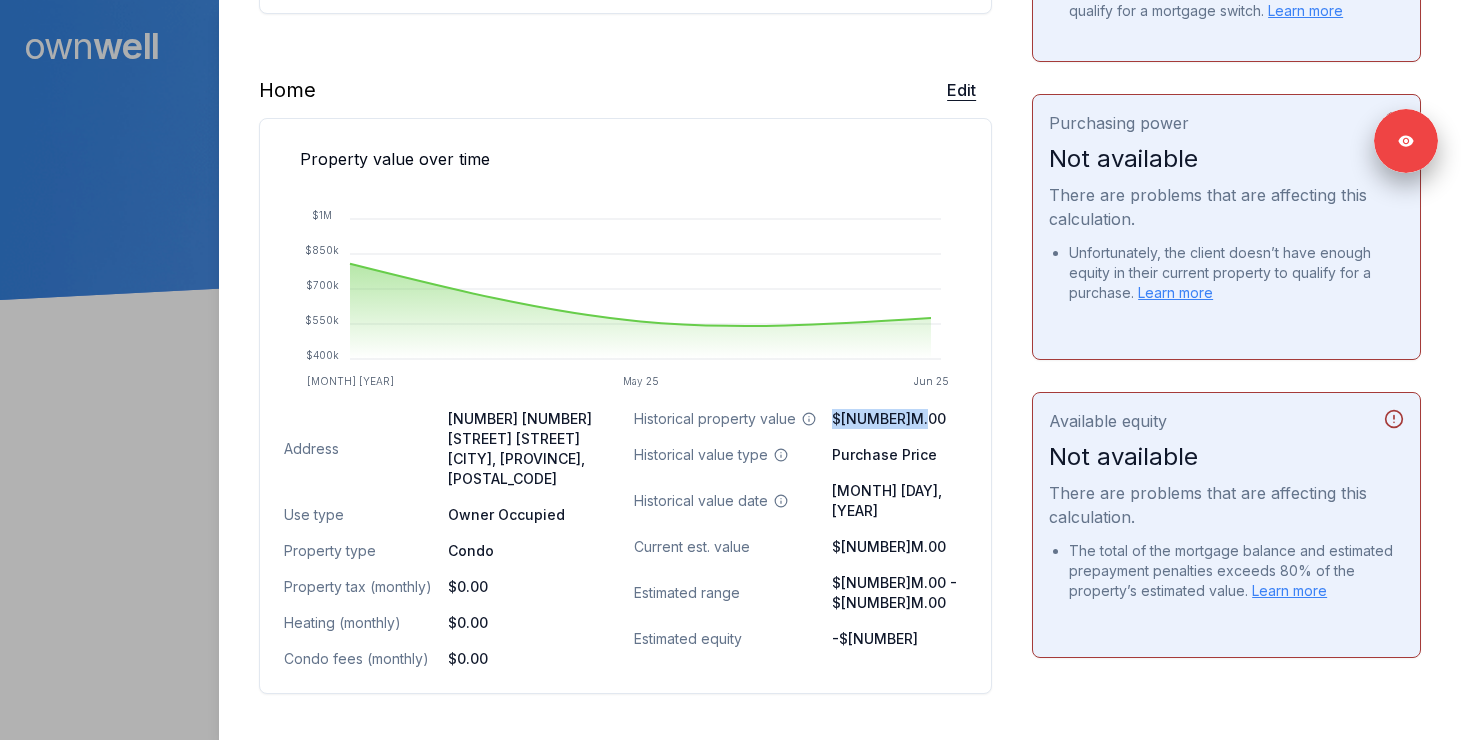 click on "Edit" at bounding box center (961, 90) 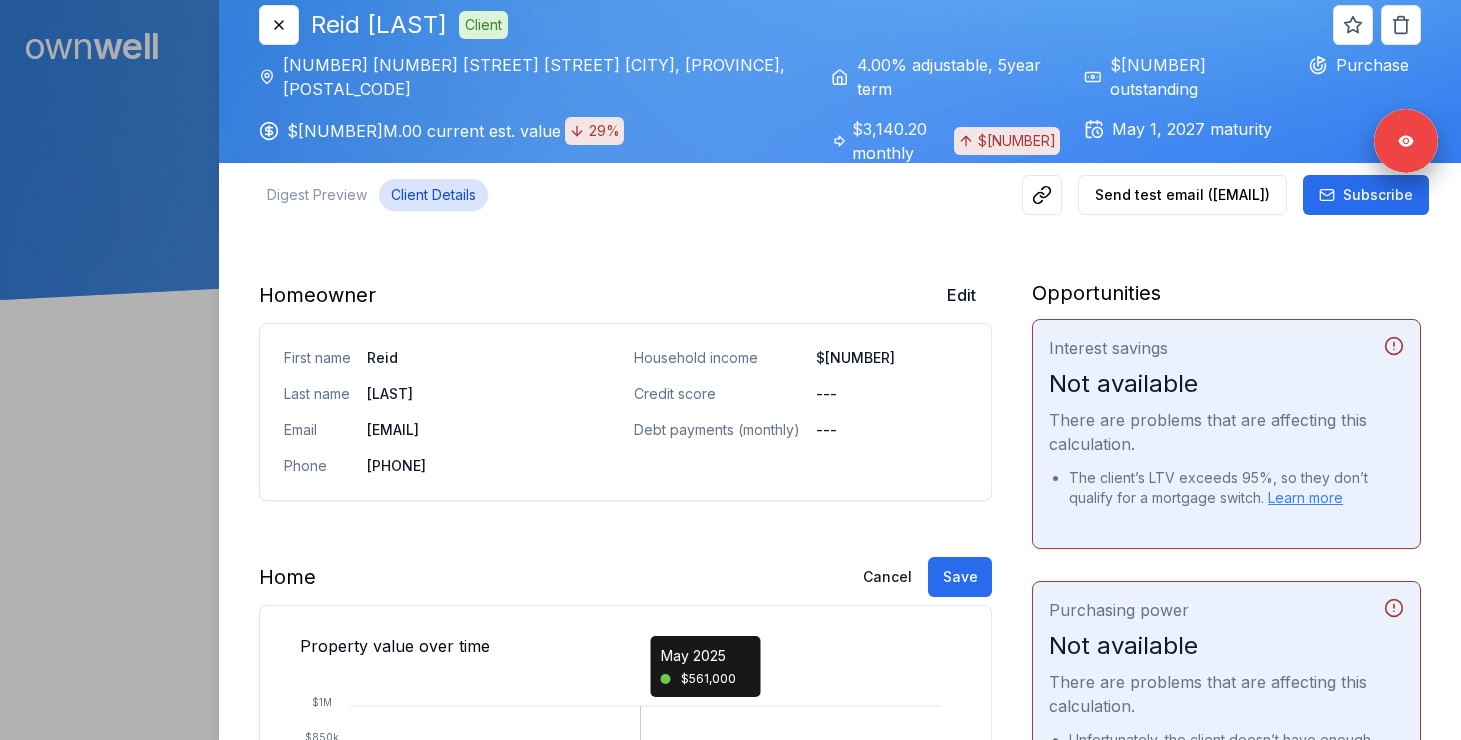 scroll, scrollTop: 0, scrollLeft: 0, axis: both 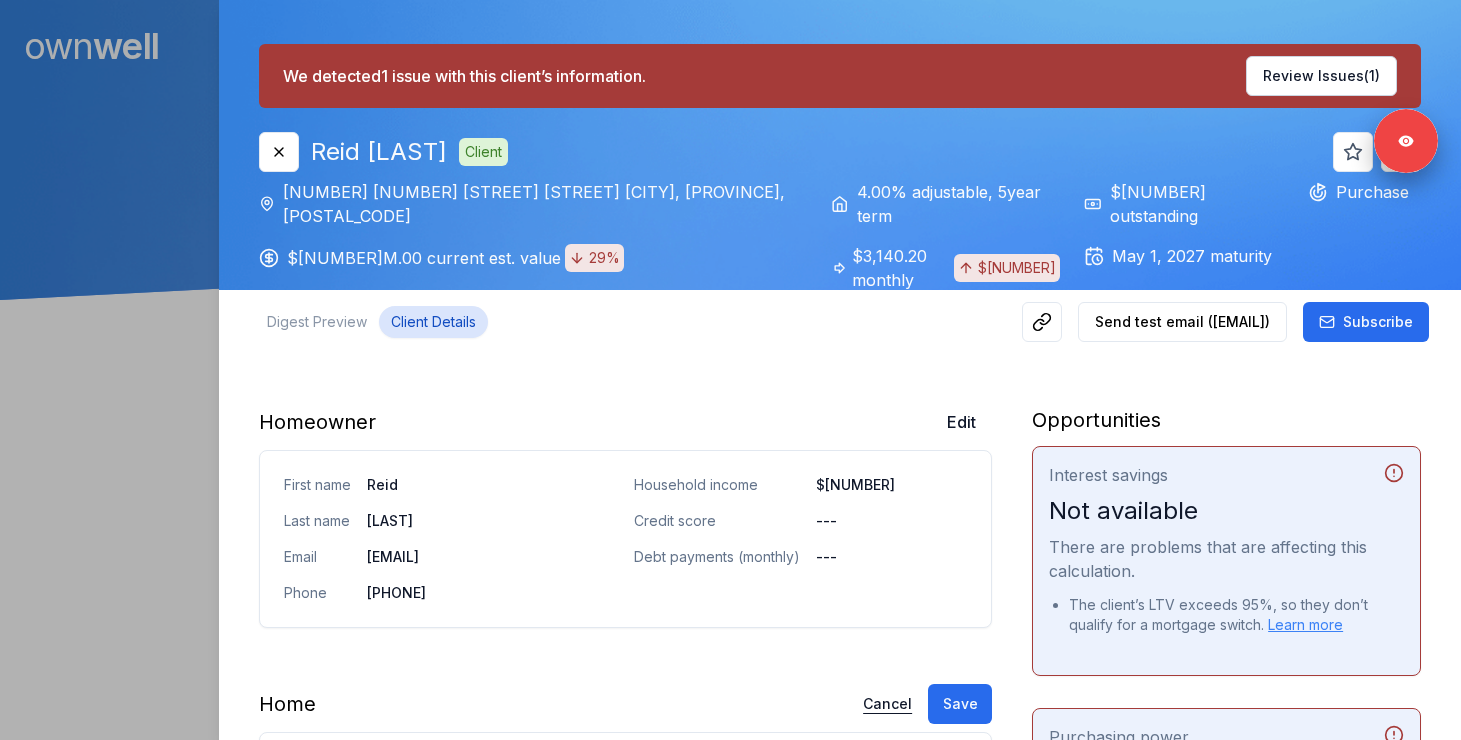 click on "Cancel" at bounding box center [887, 704] 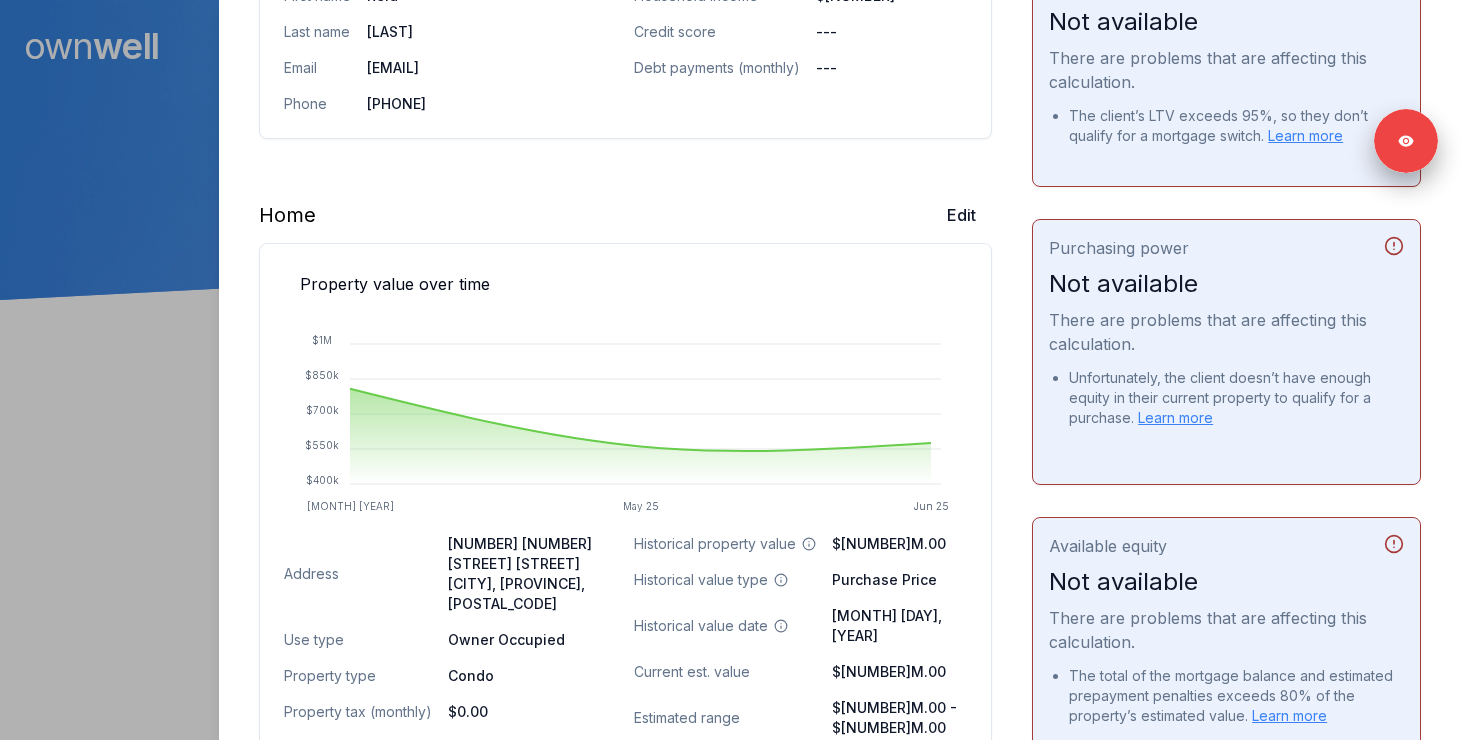 scroll, scrollTop: 679, scrollLeft: 0, axis: vertical 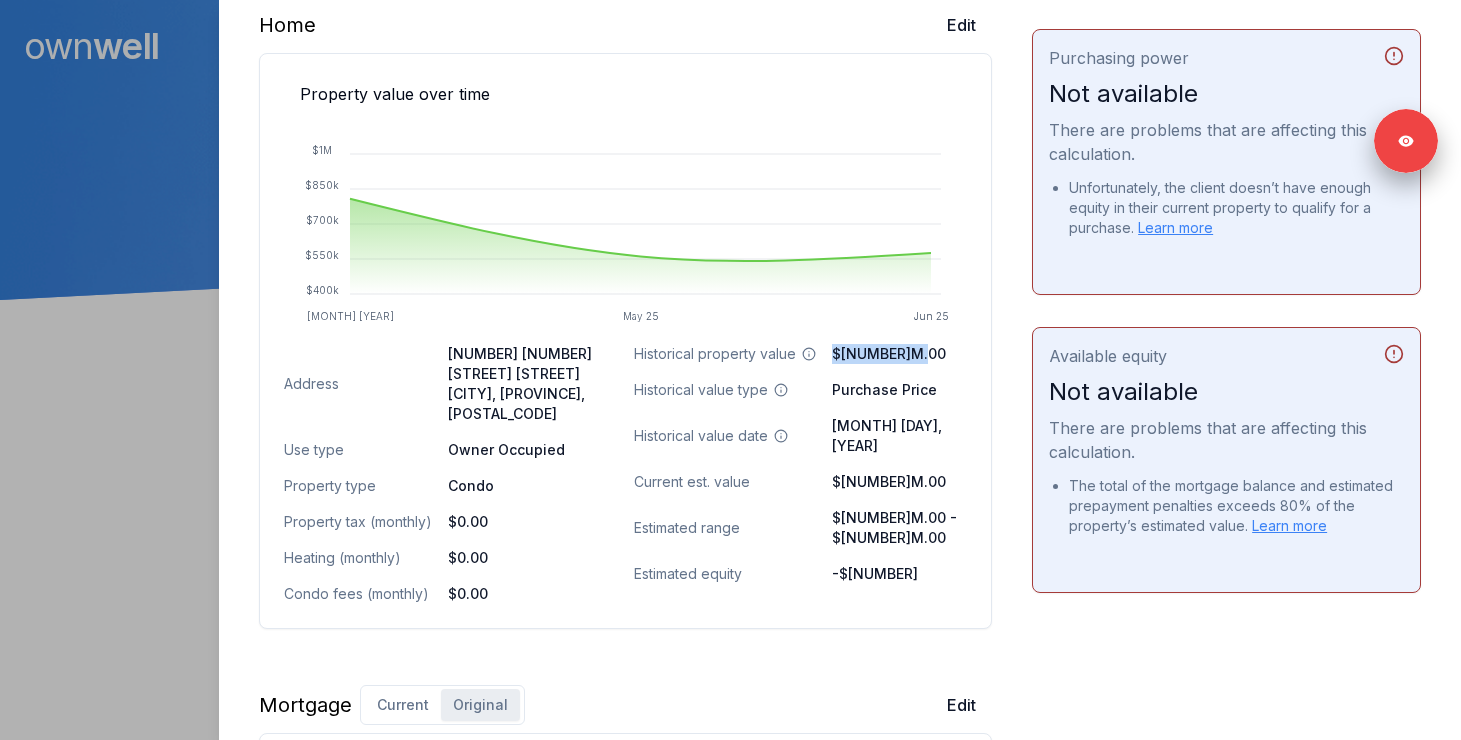 drag, startPoint x: 936, startPoint y: 353, endPoint x: 833, endPoint y: 353, distance: 103 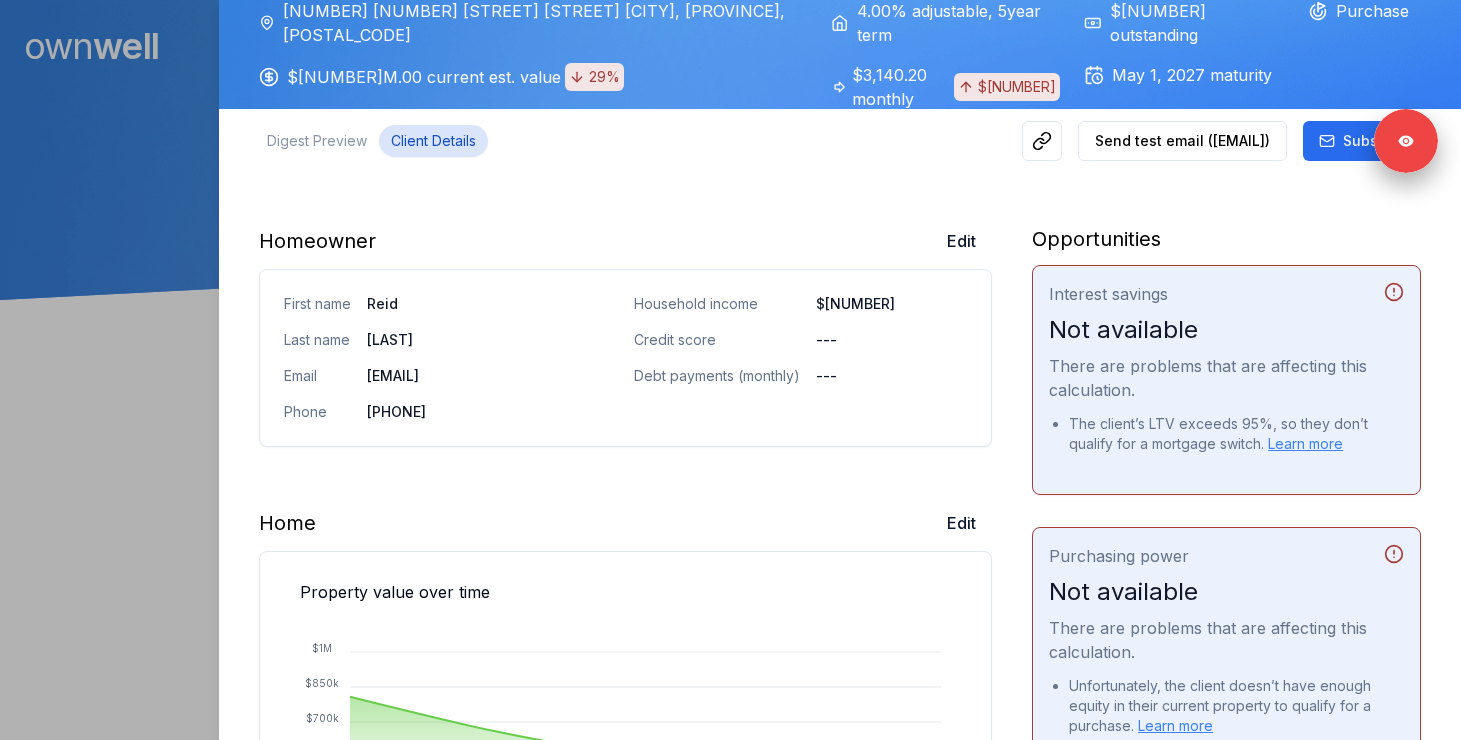 scroll, scrollTop: 129, scrollLeft: 0, axis: vertical 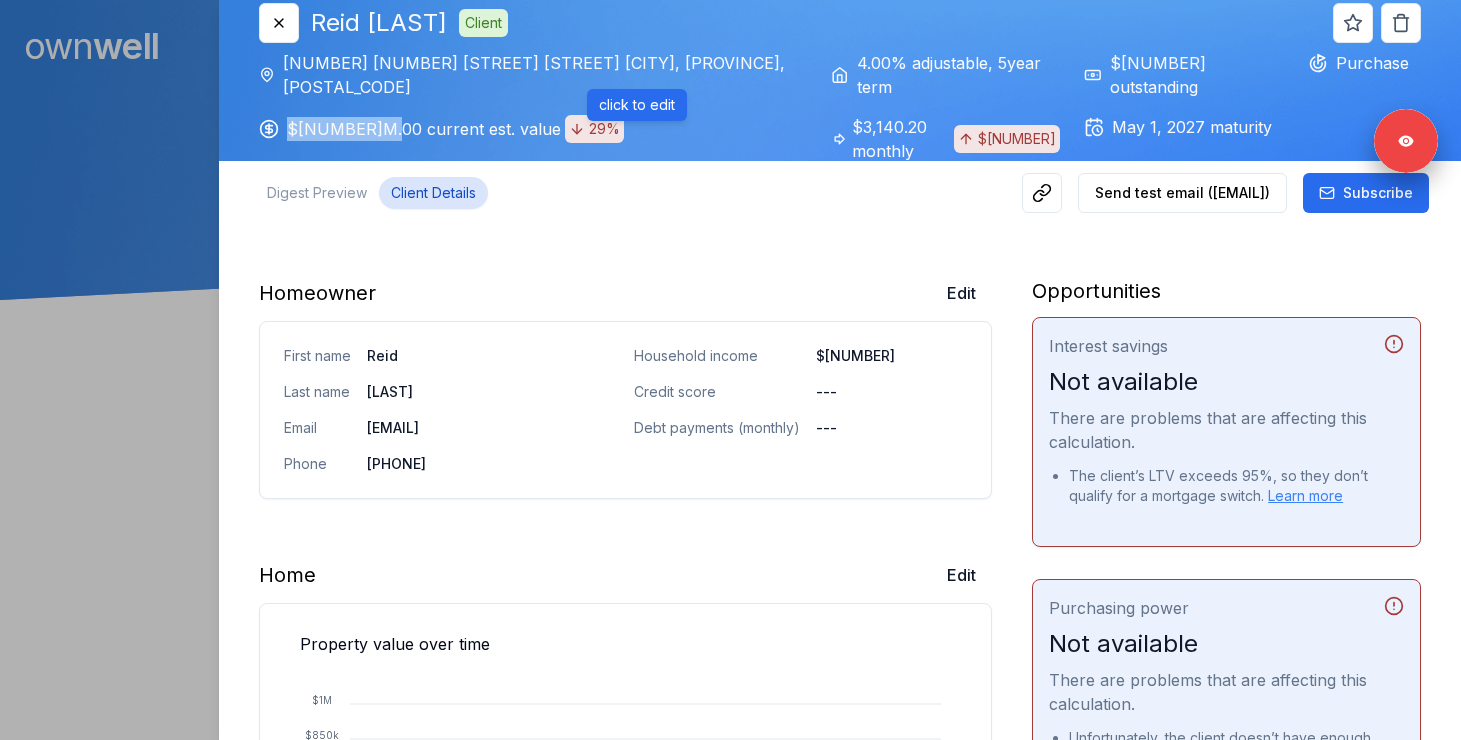 drag, startPoint x: 286, startPoint y: 107, endPoint x: 381, endPoint y: 107, distance: 95 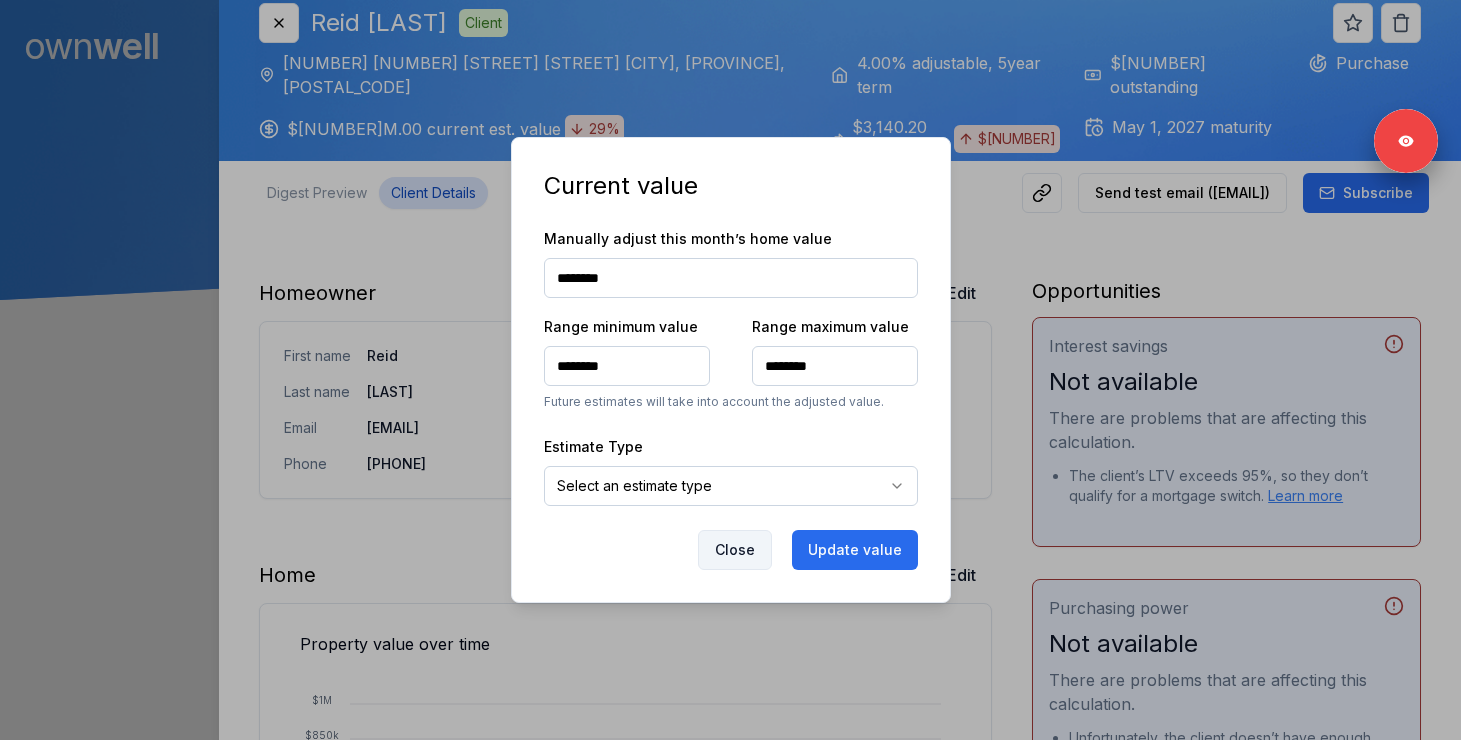 click on "Close" at bounding box center [735, 550] 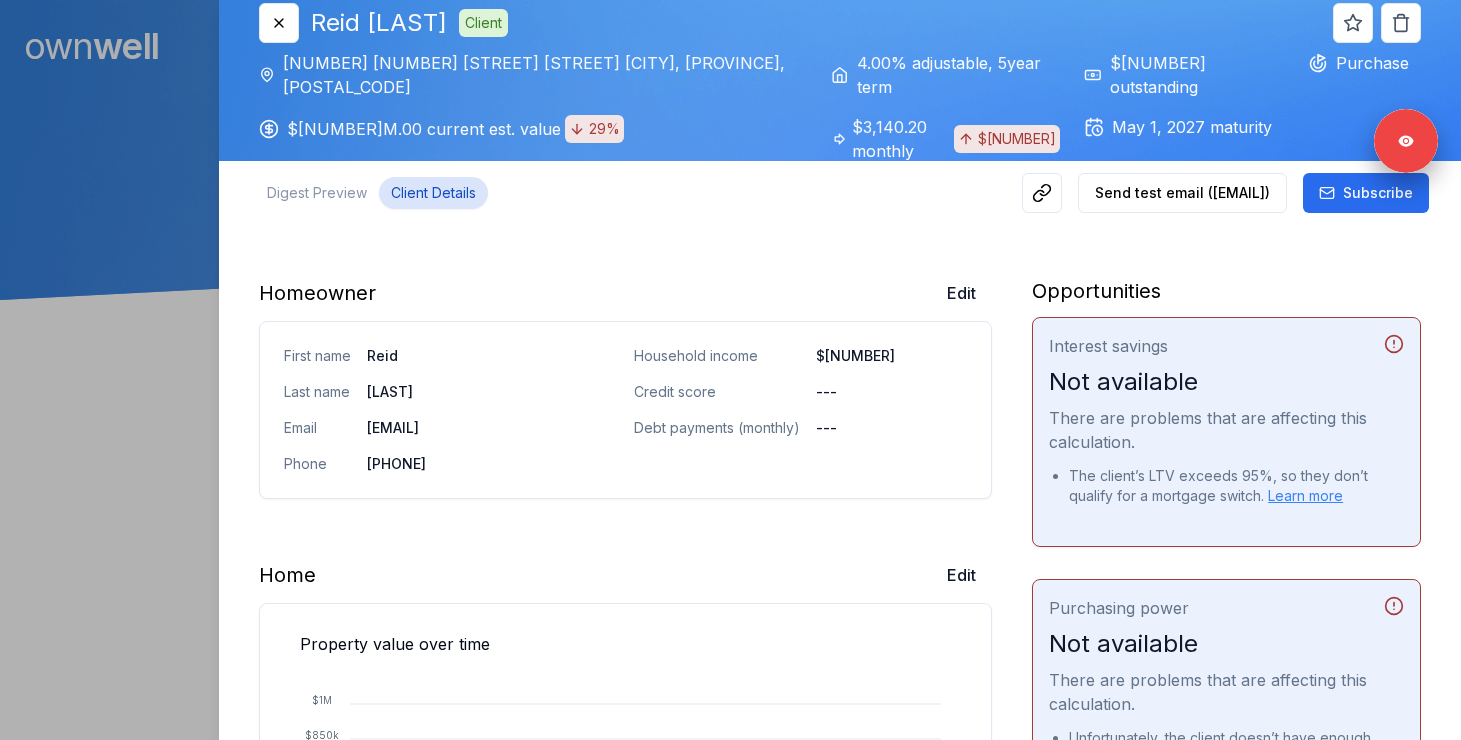 drag, startPoint x: 287, startPoint y: 108, endPoint x: 487, endPoint y: 110, distance: 200.01 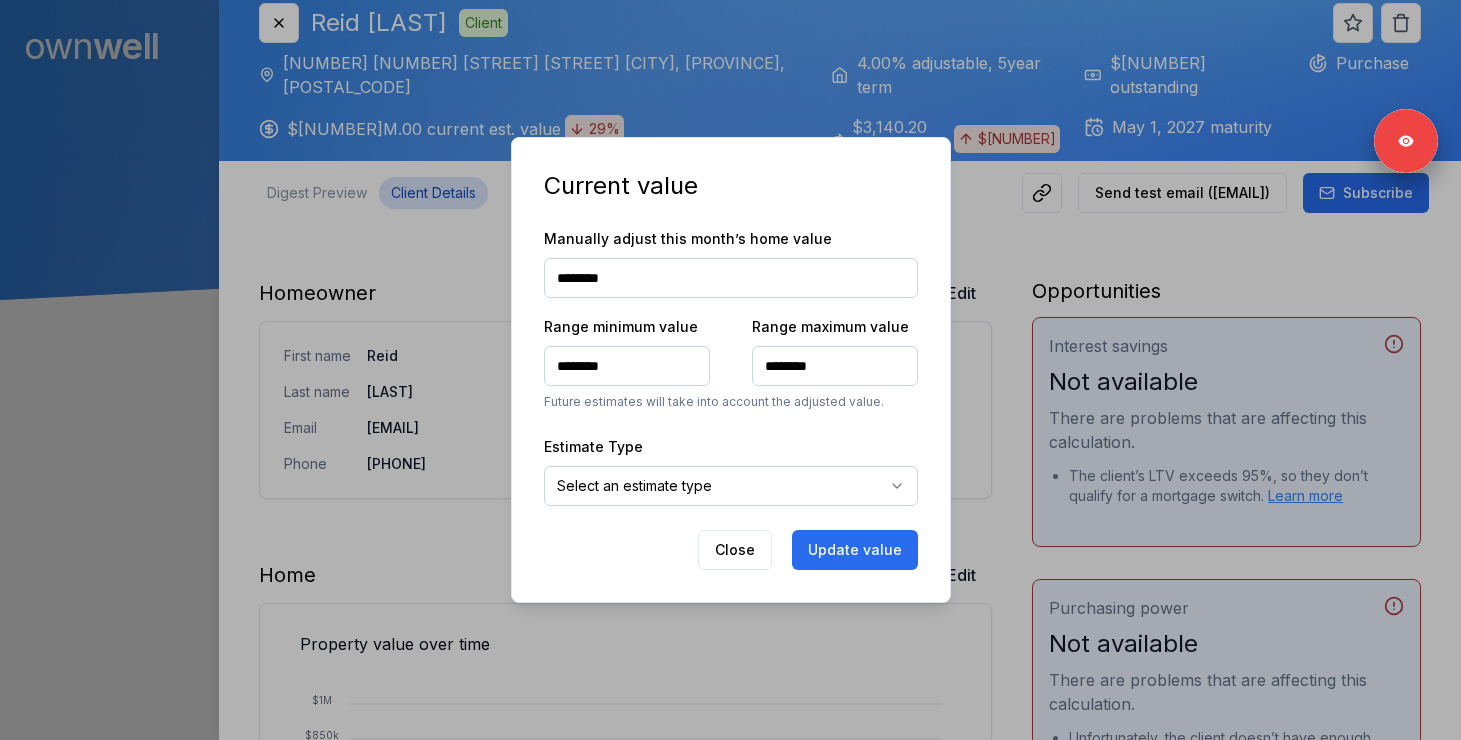 click at bounding box center [730, 370] 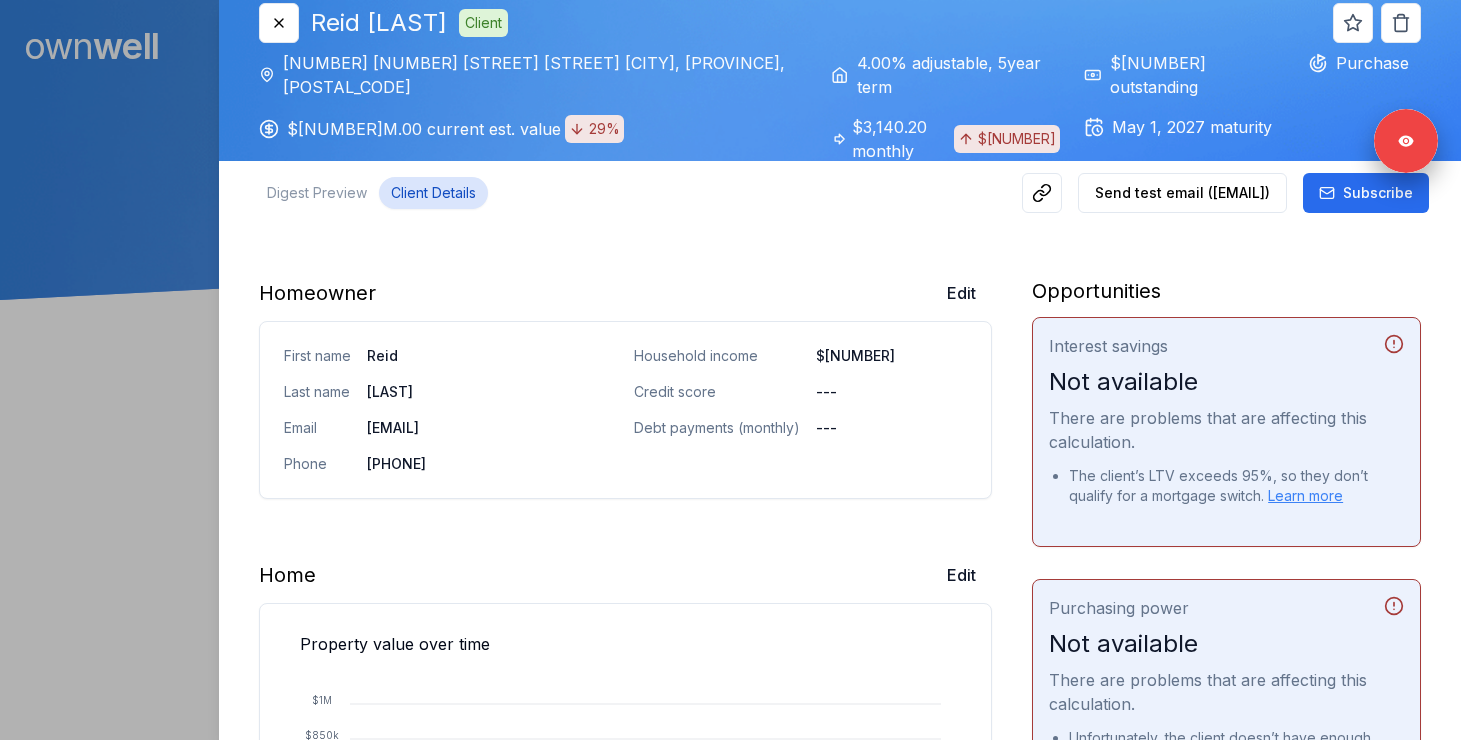drag, startPoint x: 518, startPoint y: 112, endPoint x: 287, endPoint y: 112, distance: 231 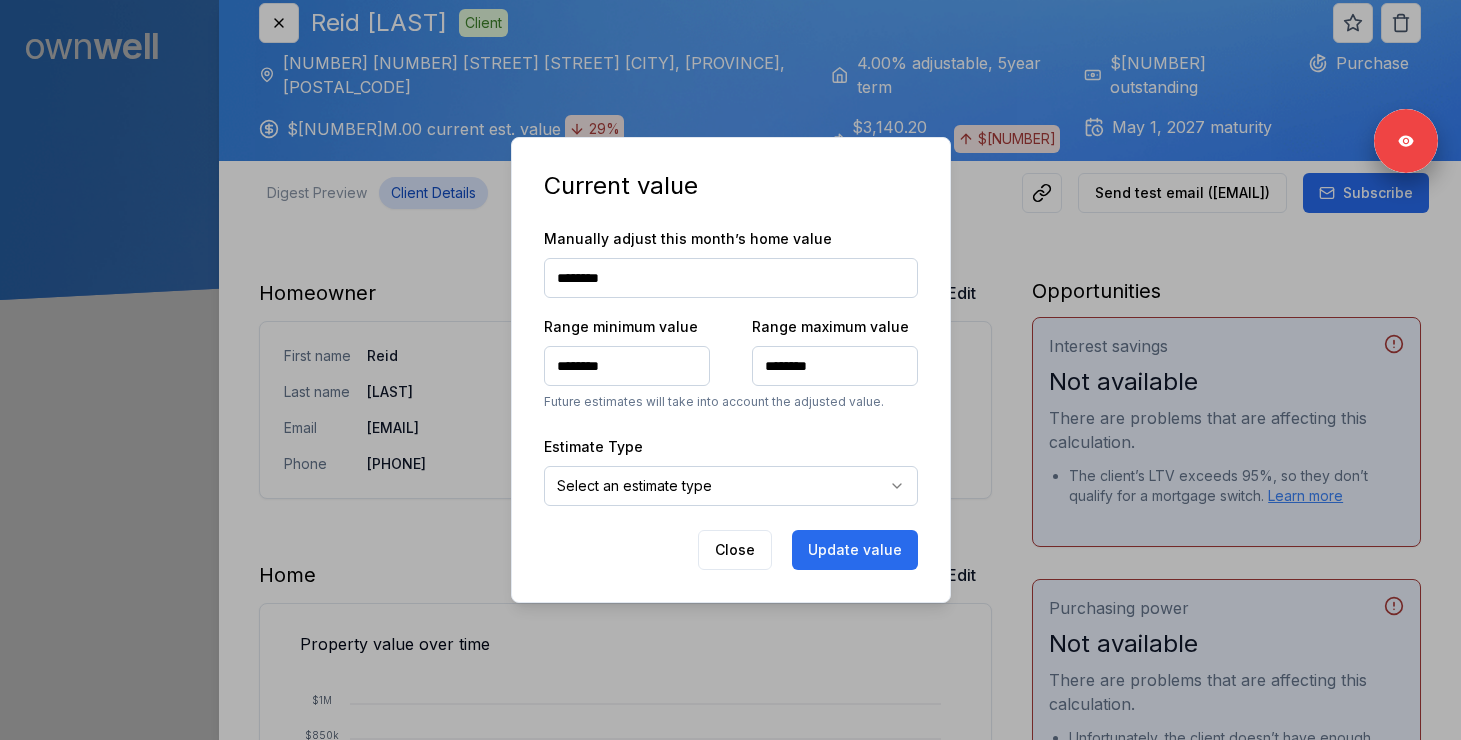 click at bounding box center (730, 370) 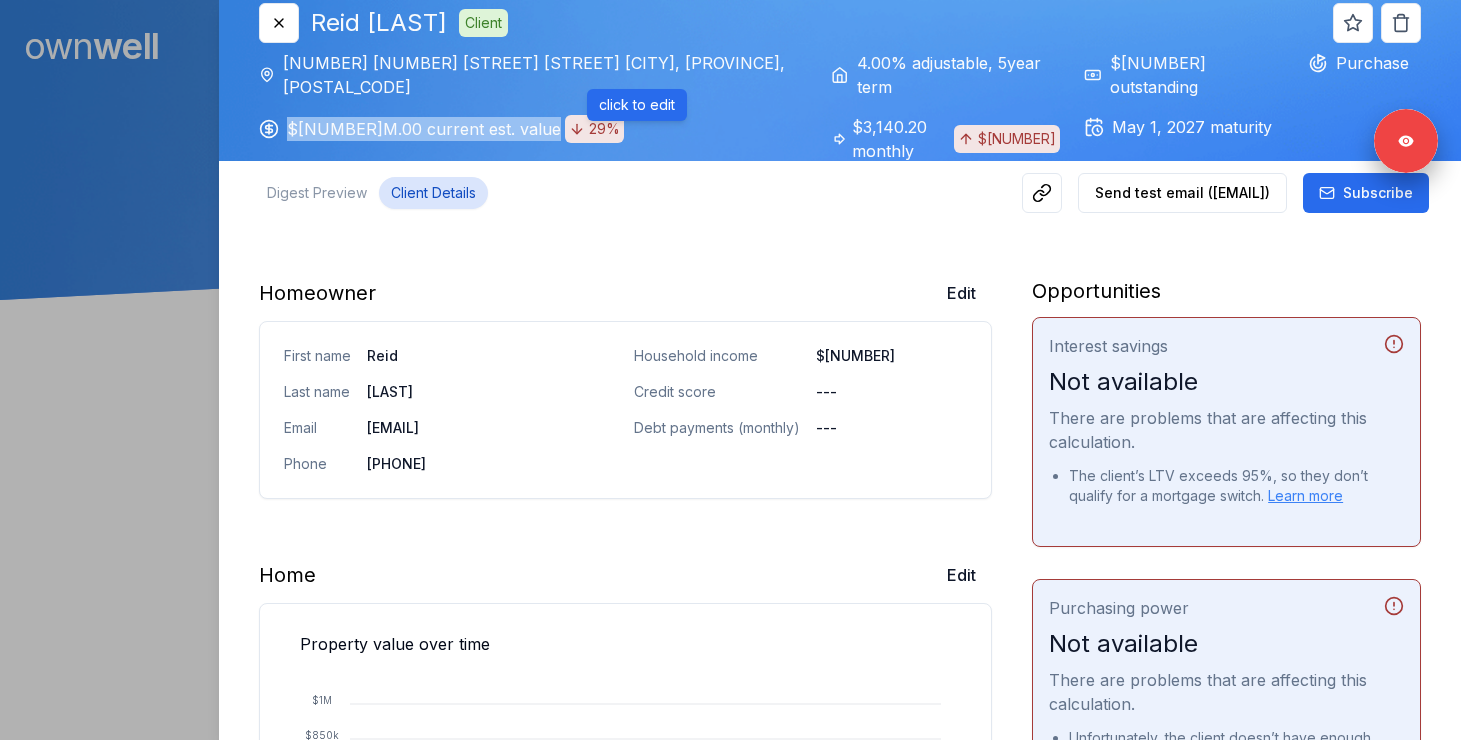 drag, startPoint x: 285, startPoint y: 110, endPoint x: 519, endPoint y: 109, distance: 234.00214 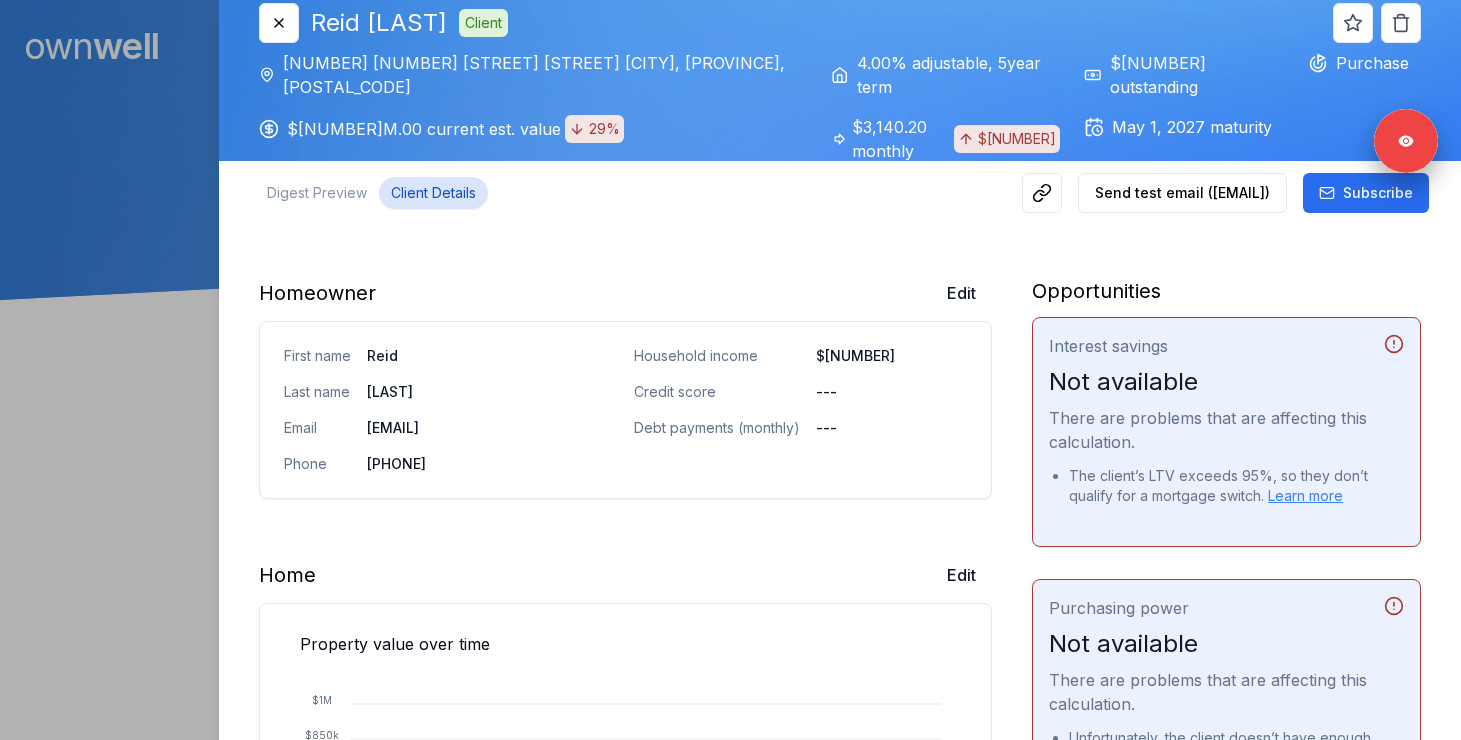 click at bounding box center (730, 370) 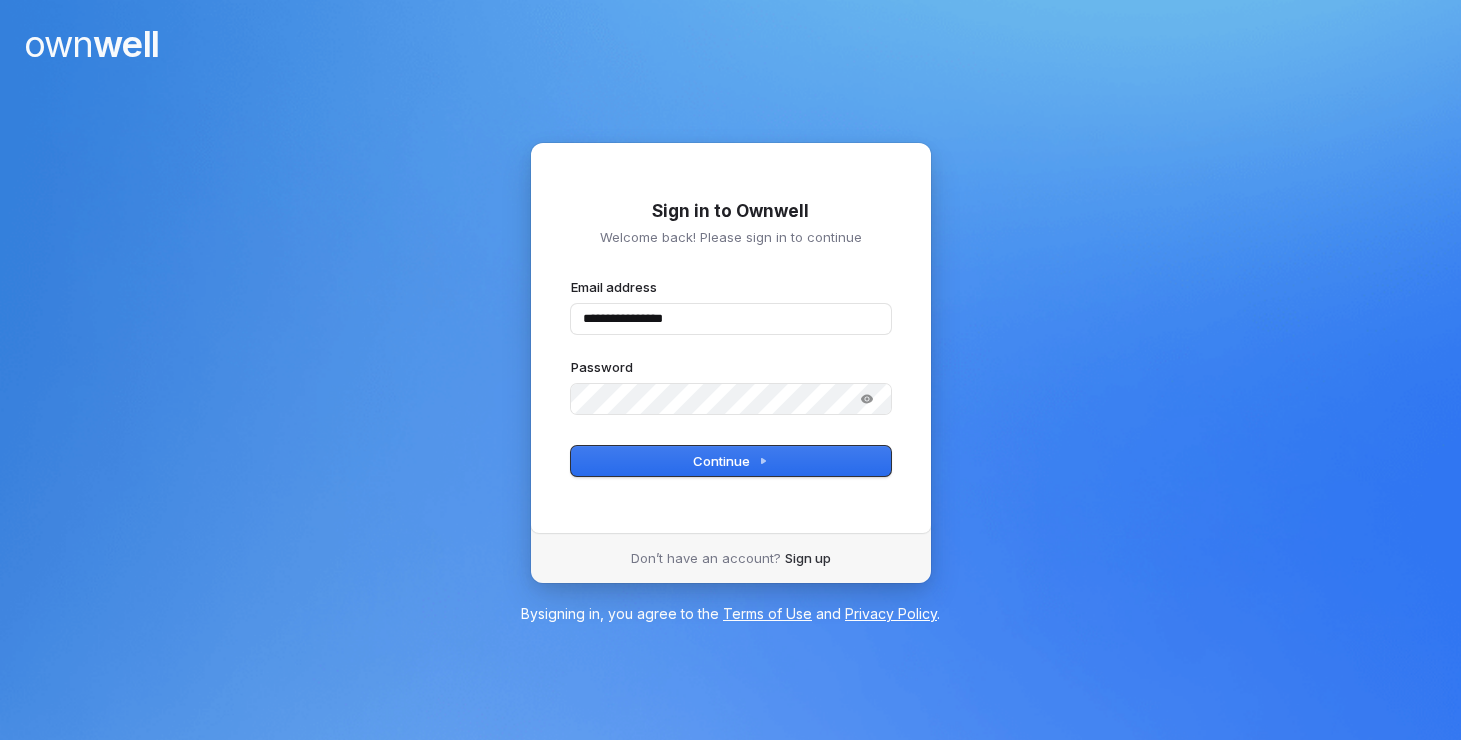type on "**********" 